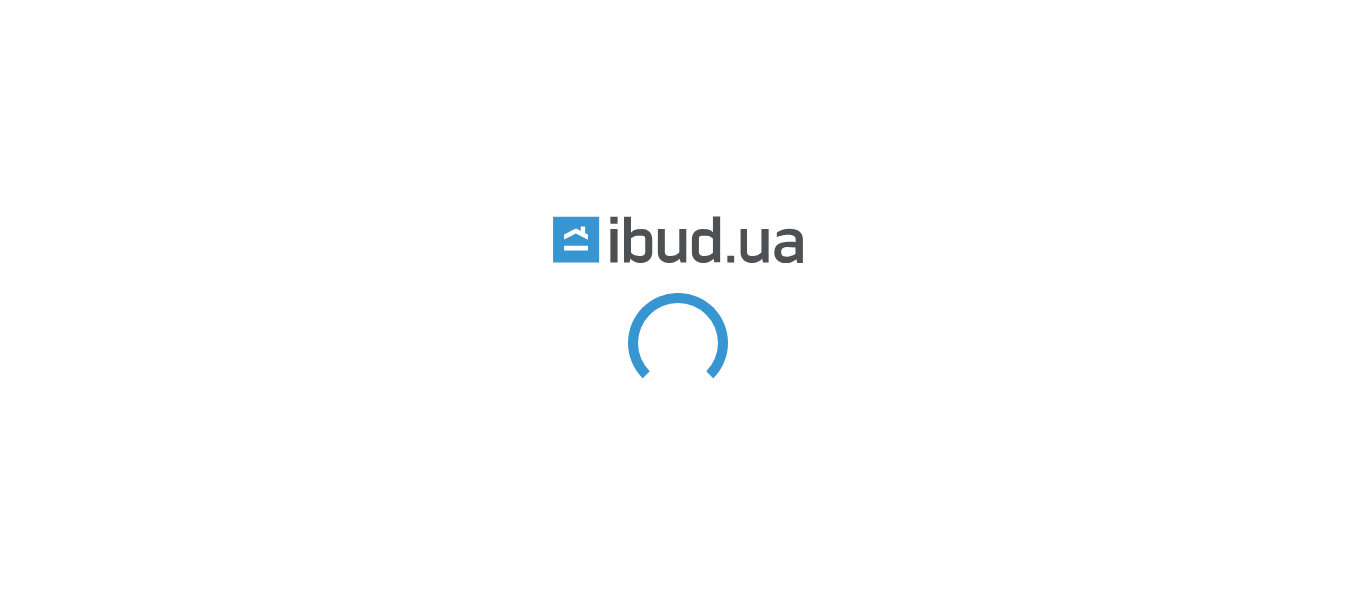 scroll, scrollTop: 0, scrollLeft: 0, axis: both 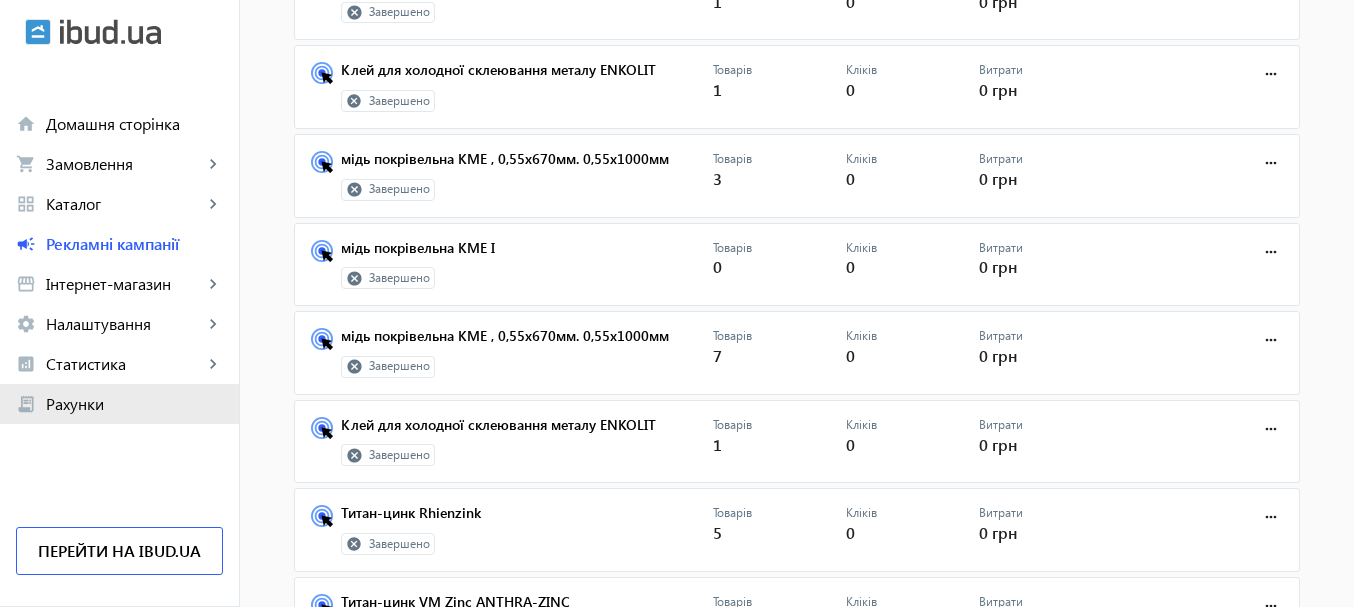 click on "Рахунки" 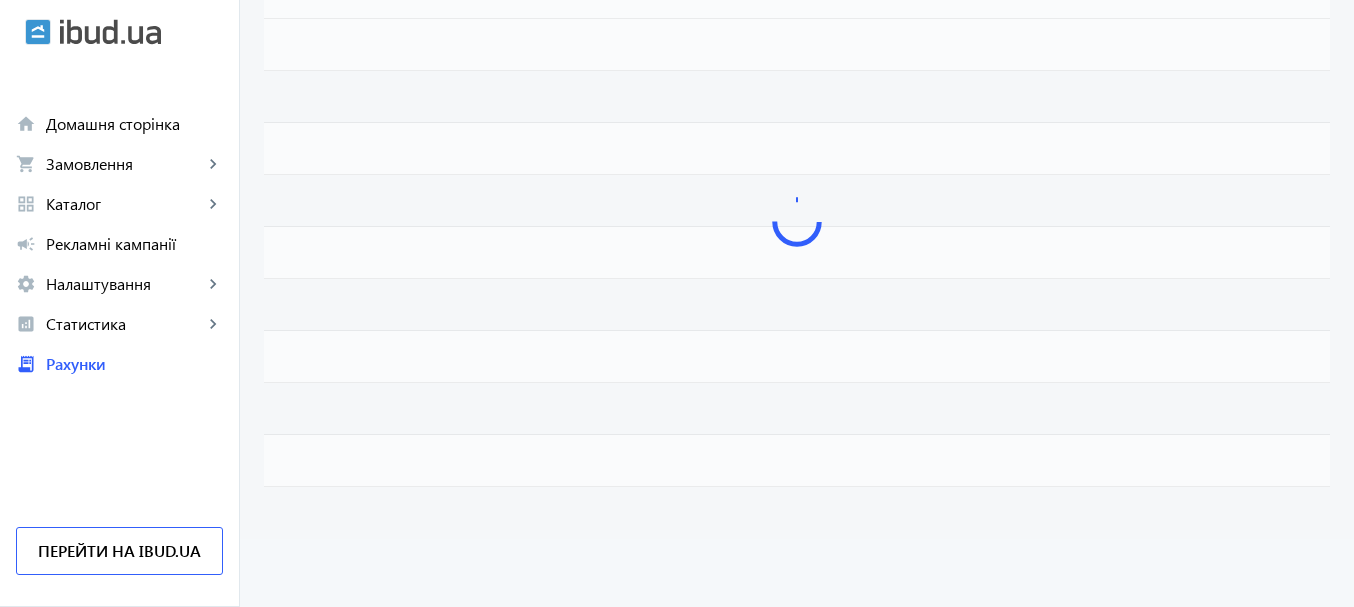 scroll, scrollTop: 0, scrollLeft: 0, axis: both 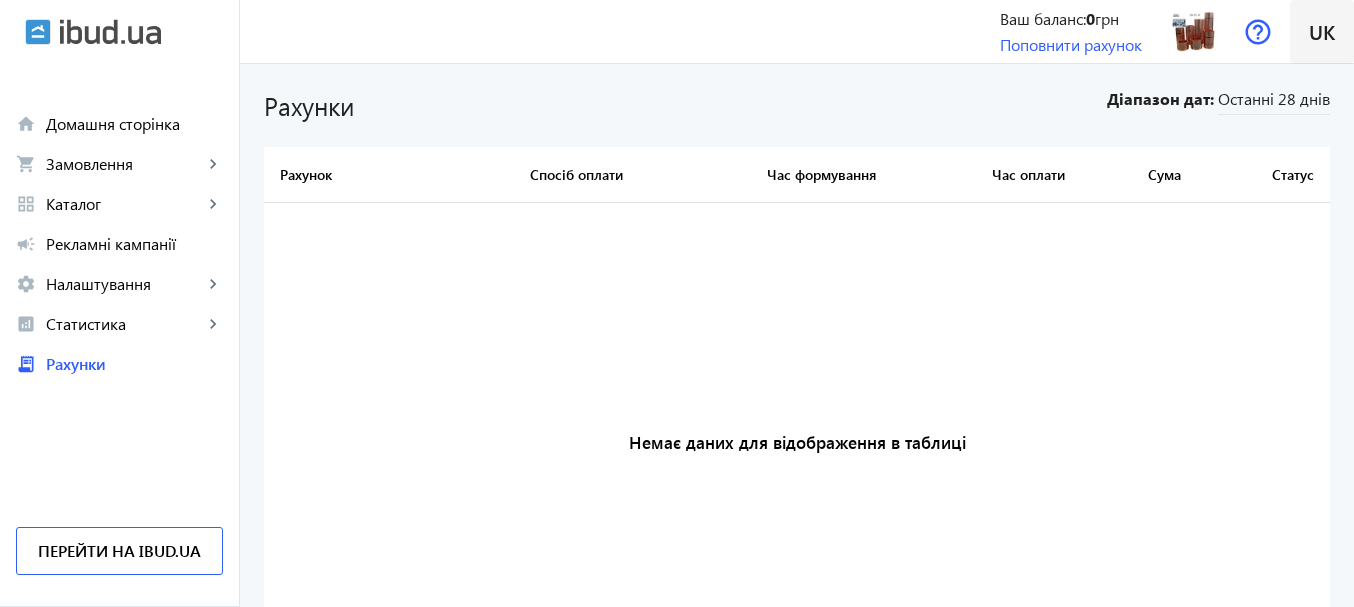 click on "uk" 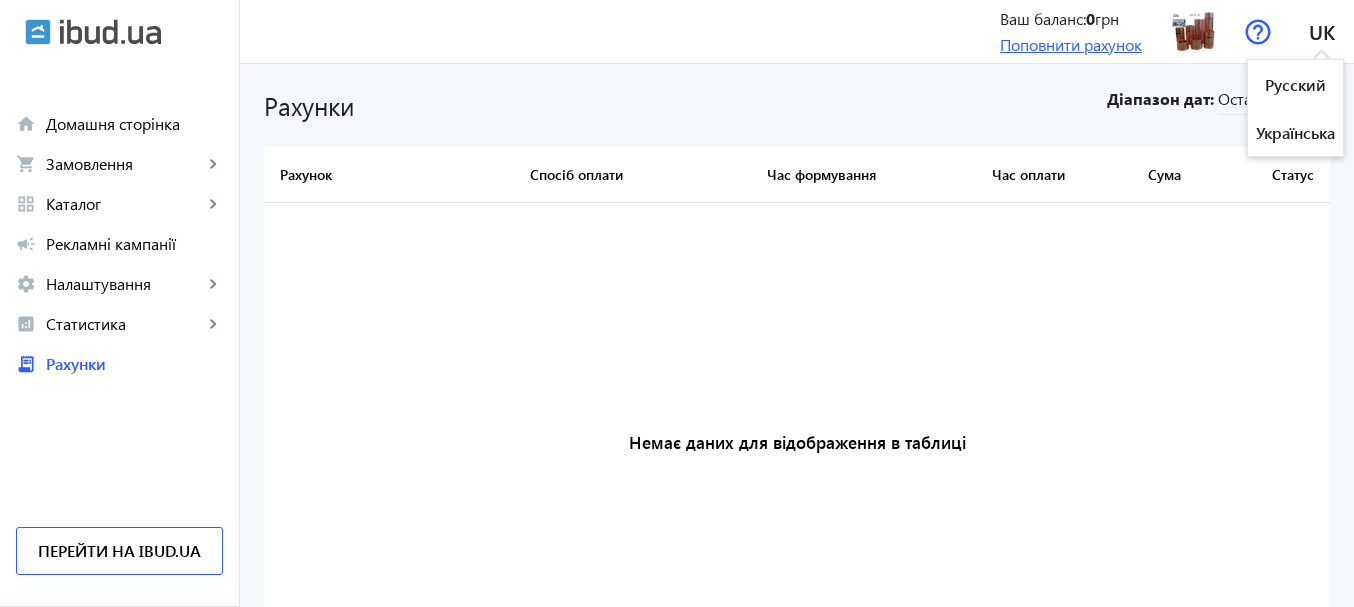 click on "Поповнити рахунок" 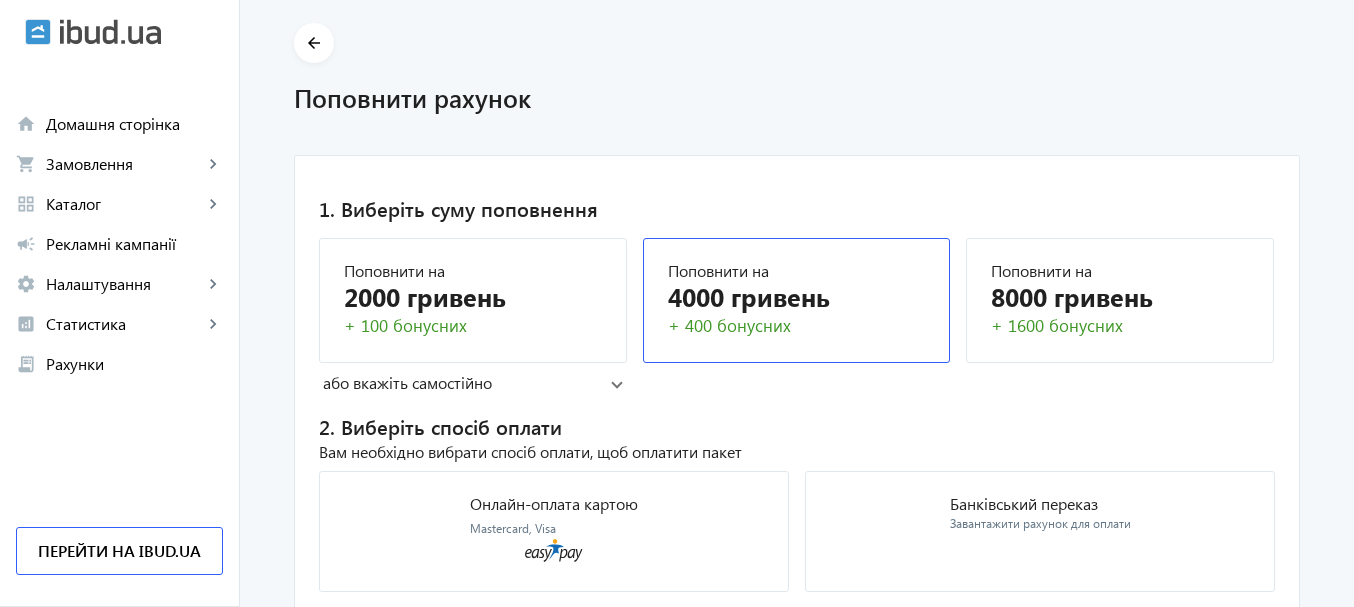 scroll, scrollTop: 151, scrollLeft: 0, axis: vertical 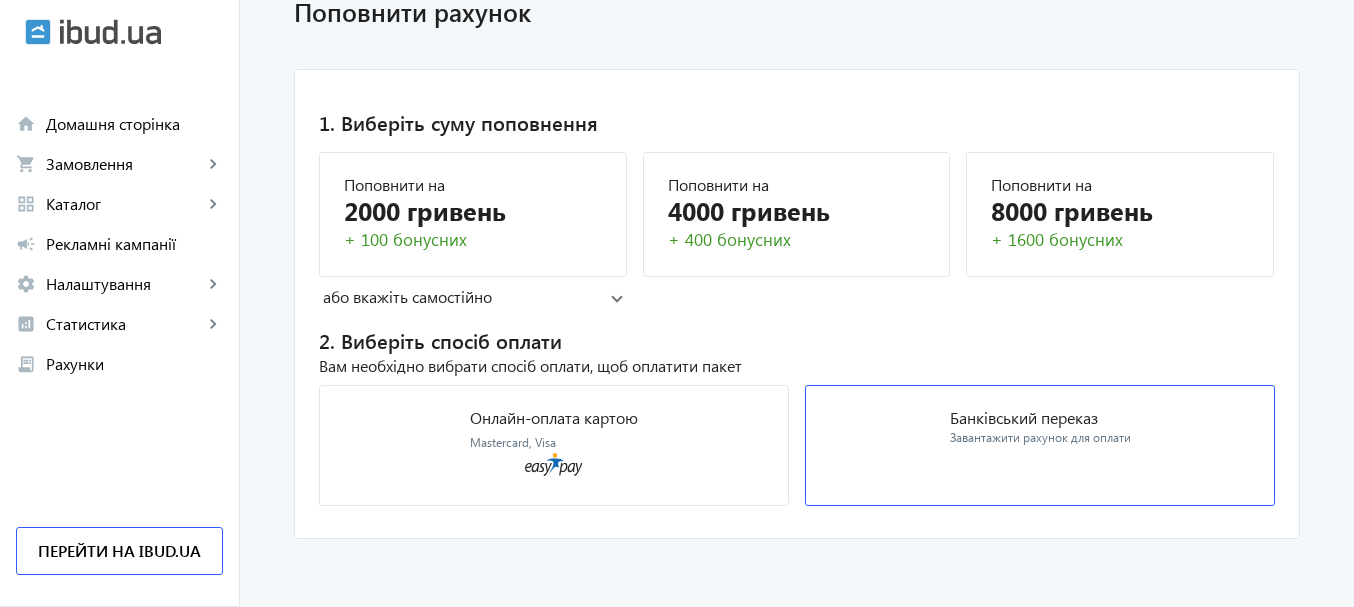 click on "Банківський переказ Завантажити рахунок для оплати" 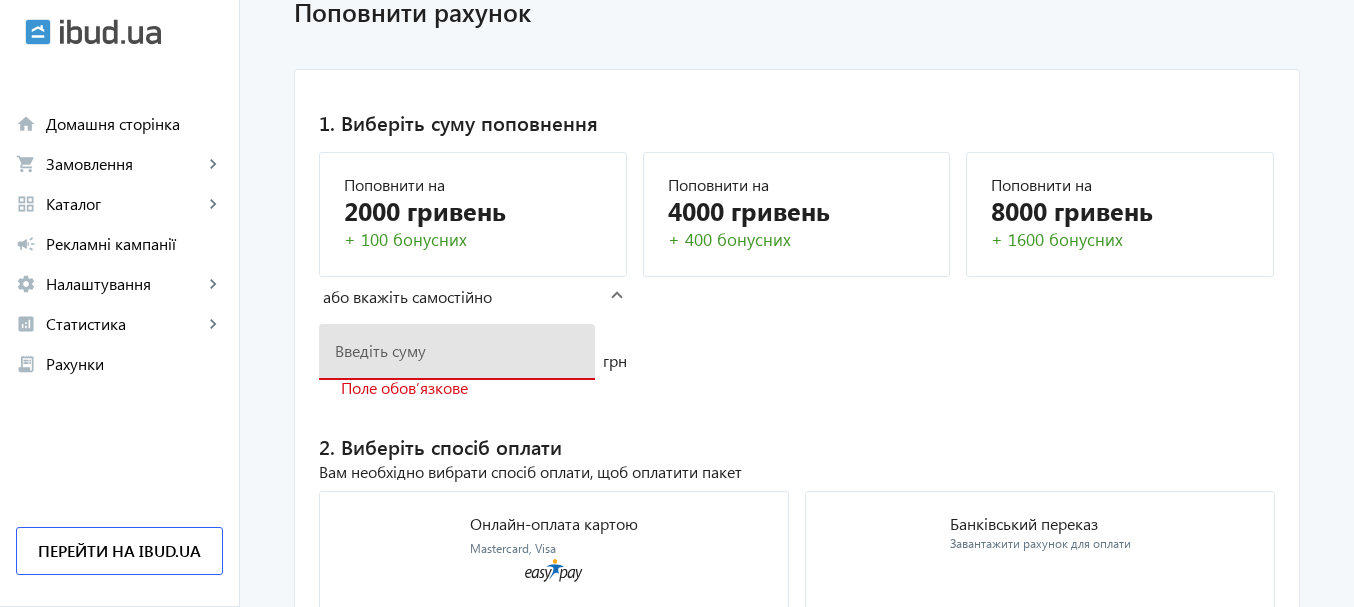 click at bounding box center [457, 350] 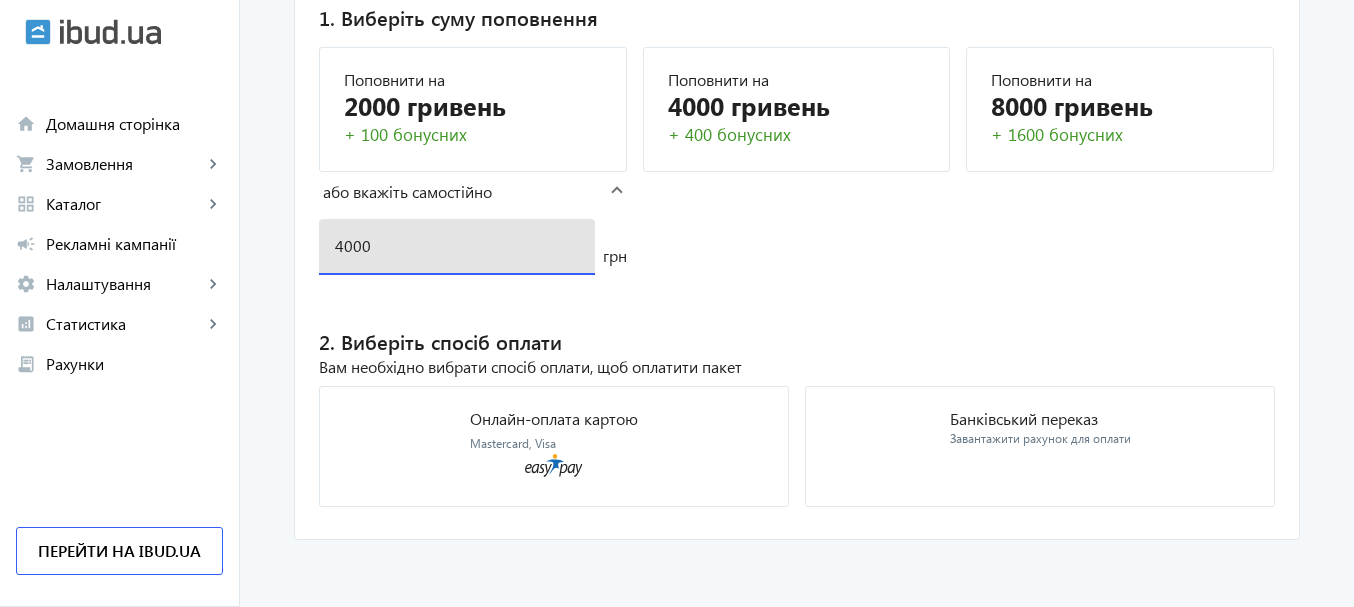 scroll, scrollTop: 257, scrollLeft: 0, axis: vertical 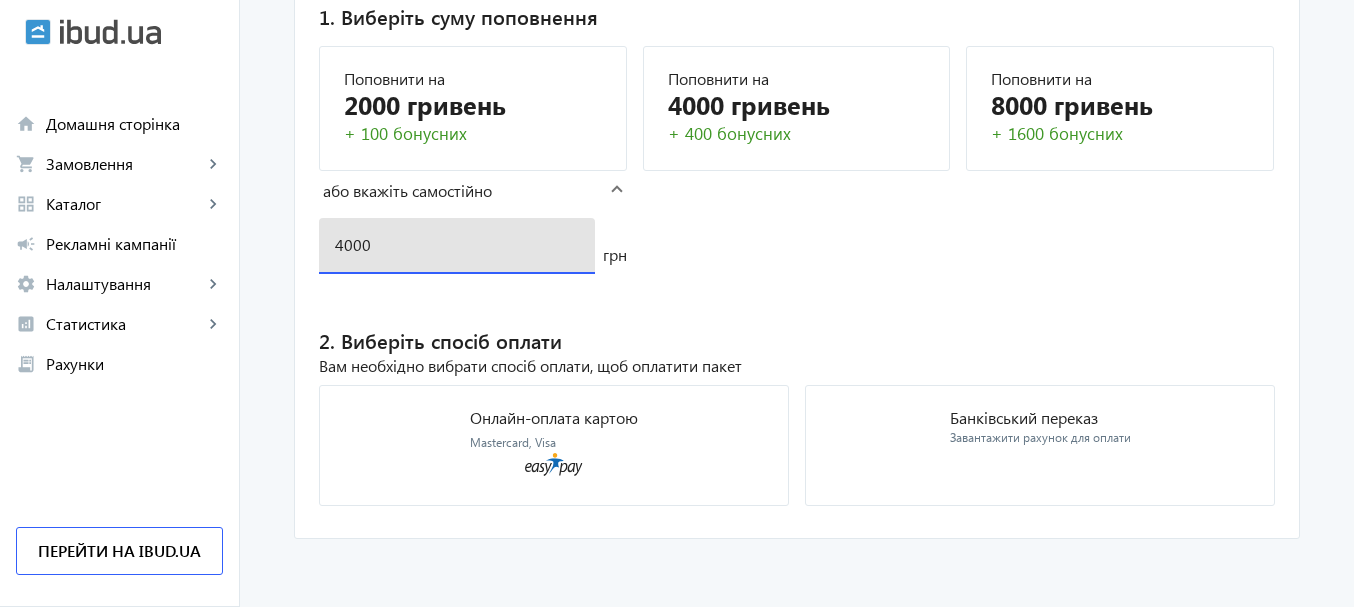 type on "4000" 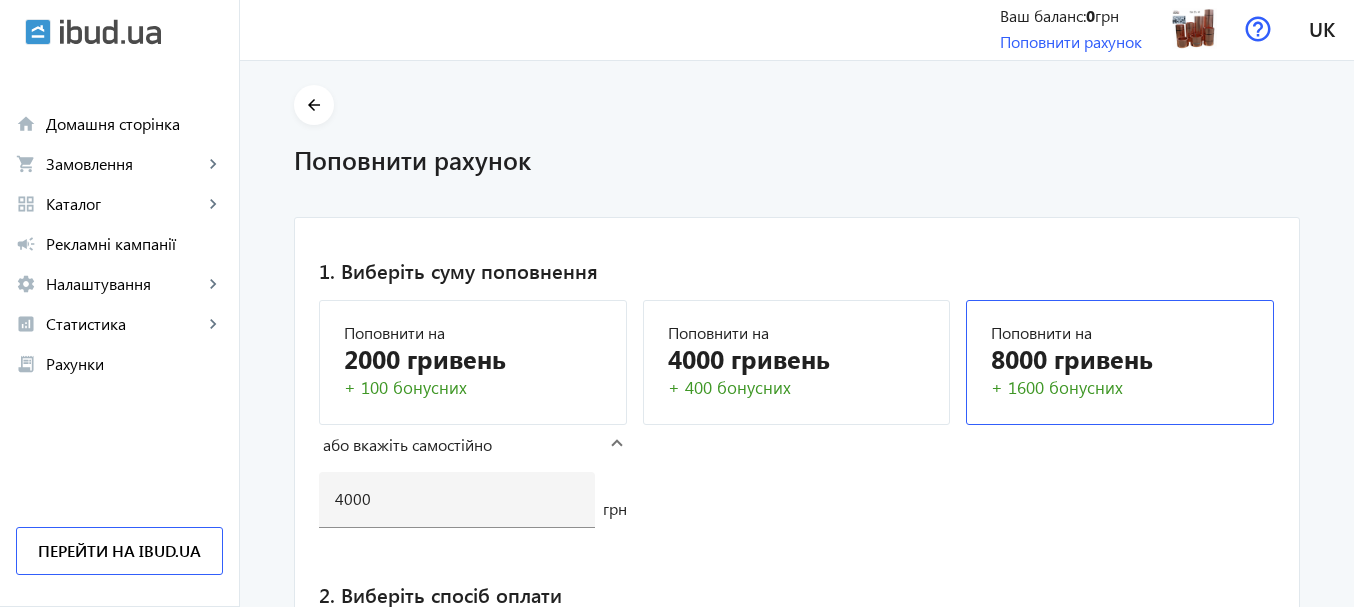 scroll, scrollTop: 0, scrollLeft: 0, axis: both 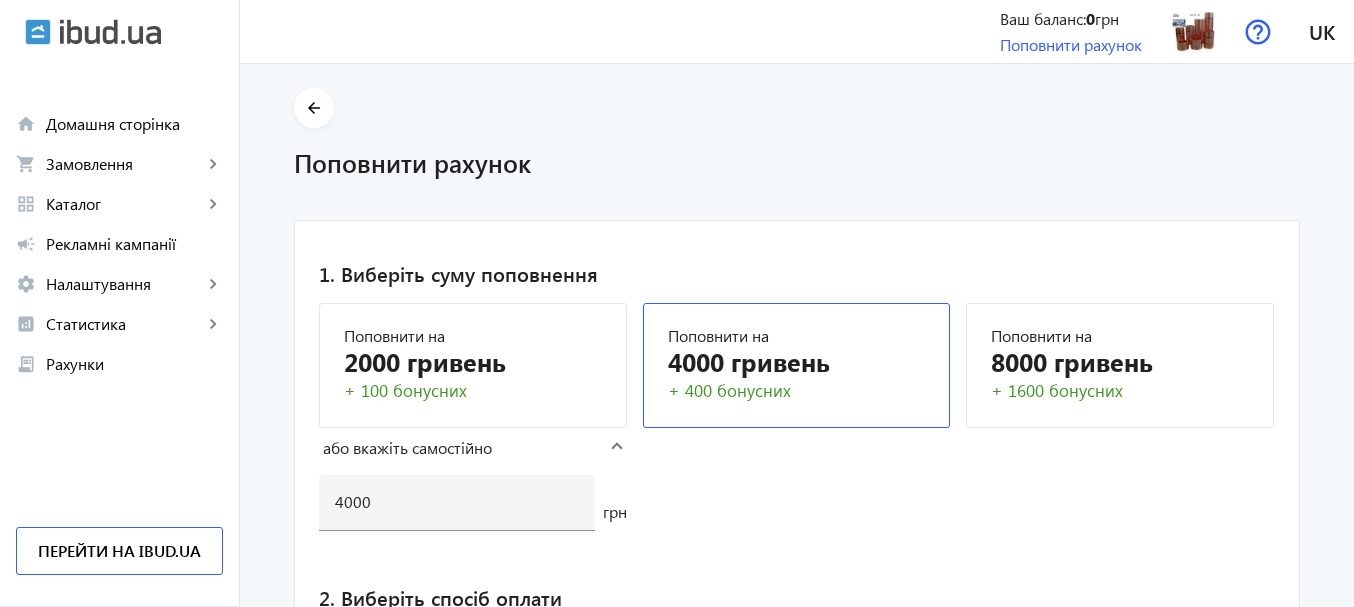 click on "4000 гривень" 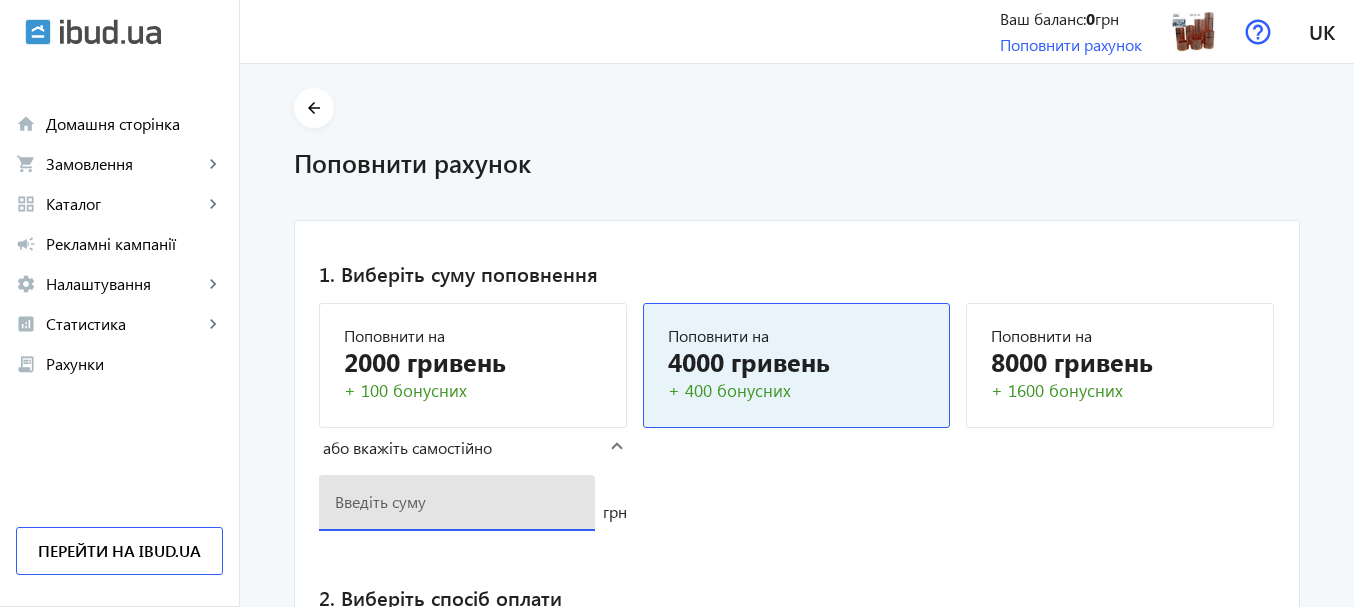 click at bounding box center [457, 501] 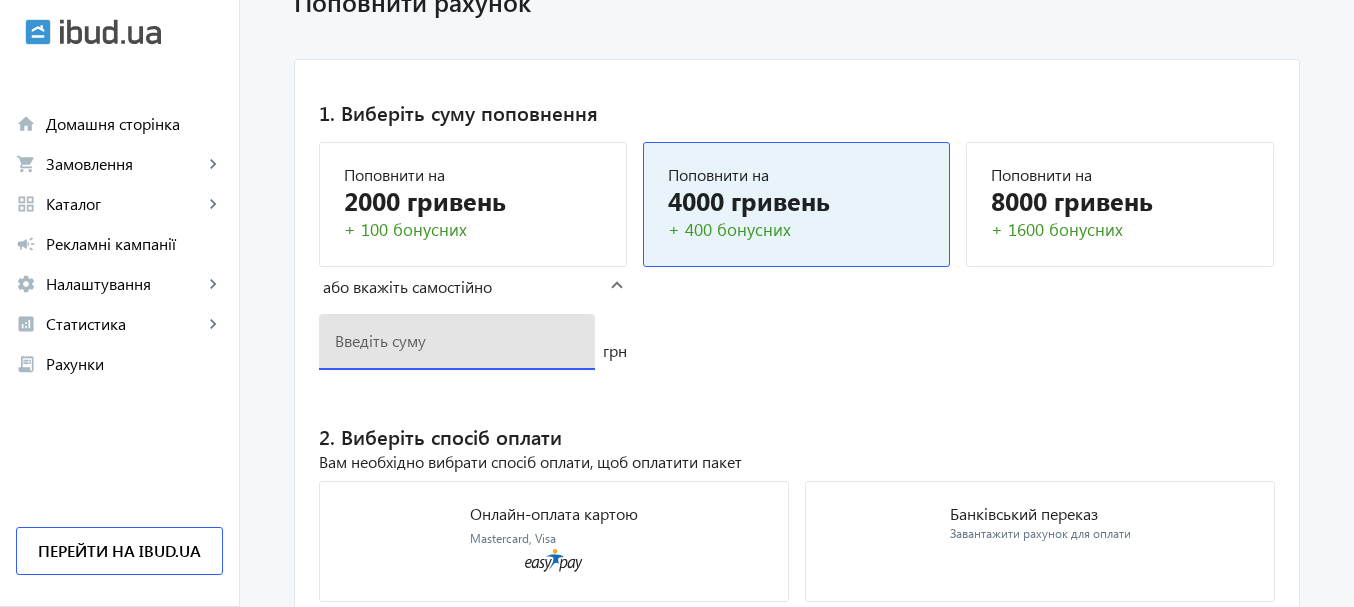 scroll, scrollTop: 200, scrollLeft: 0, axis: vertical 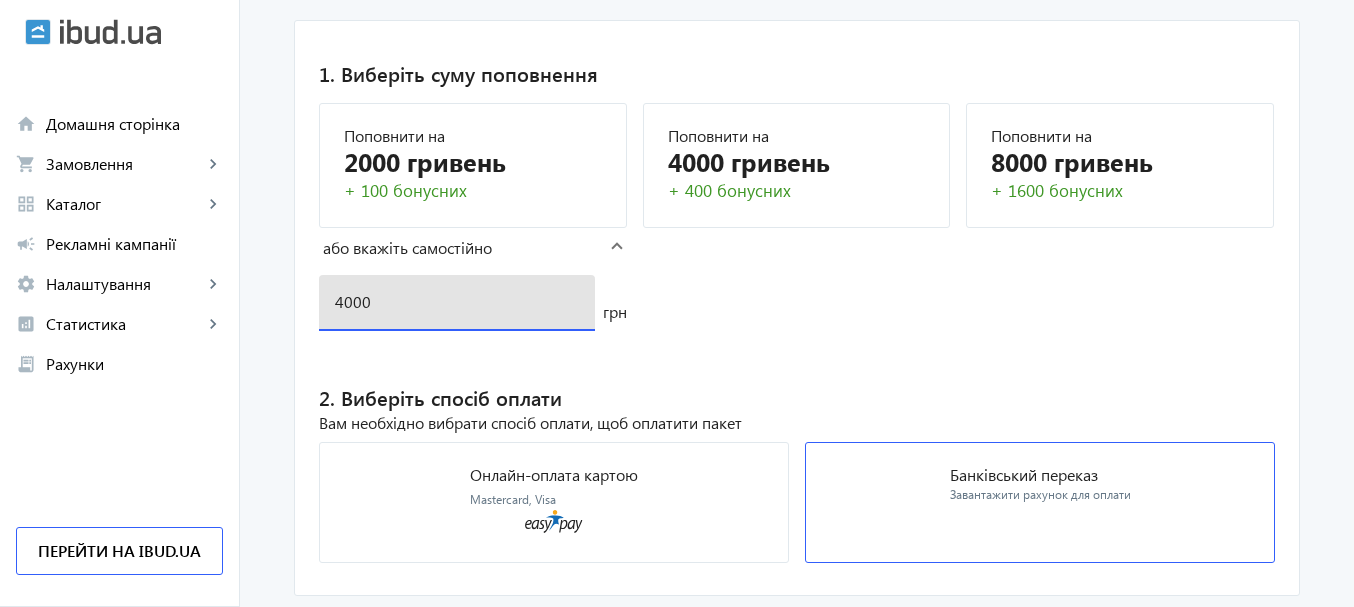 type on "4000" 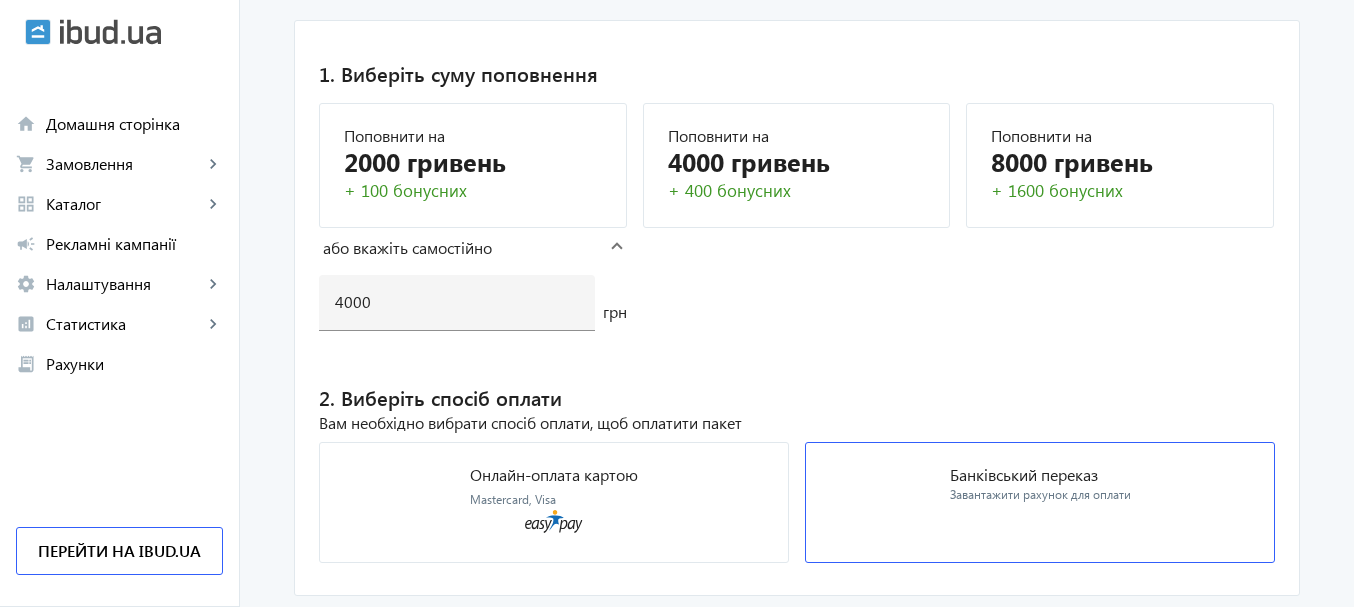 click on "Банківський переказ" 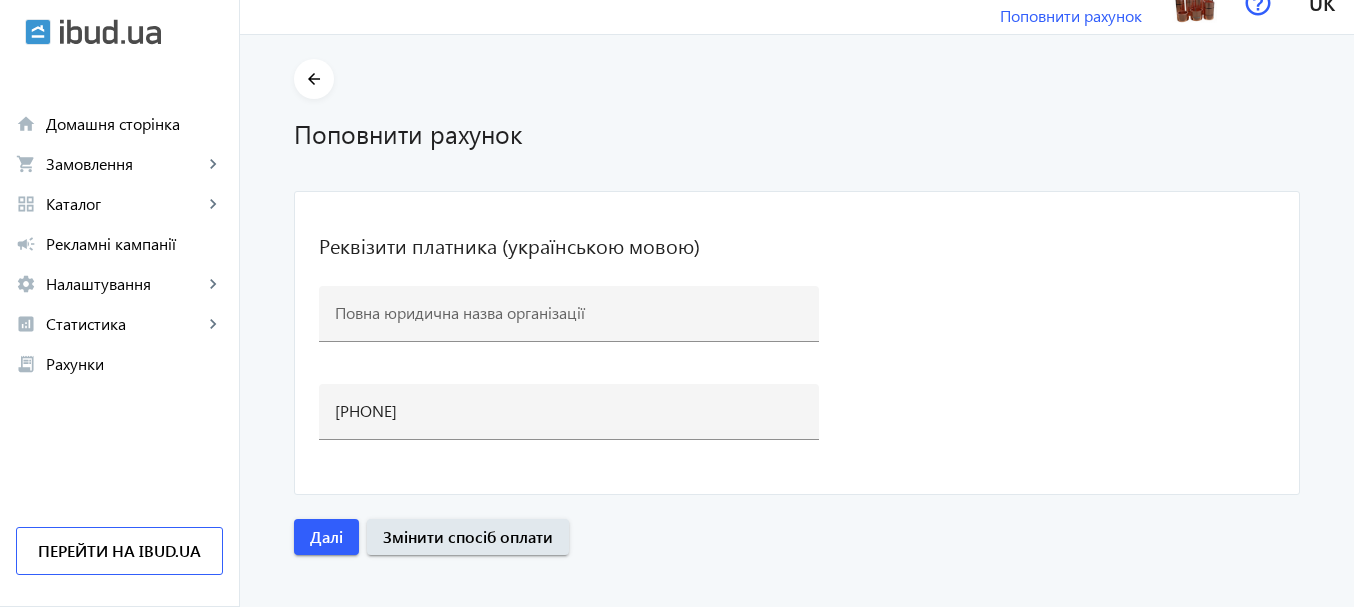 scroll, scrollTop: 45, scrollLeft: 0, axis: vertical 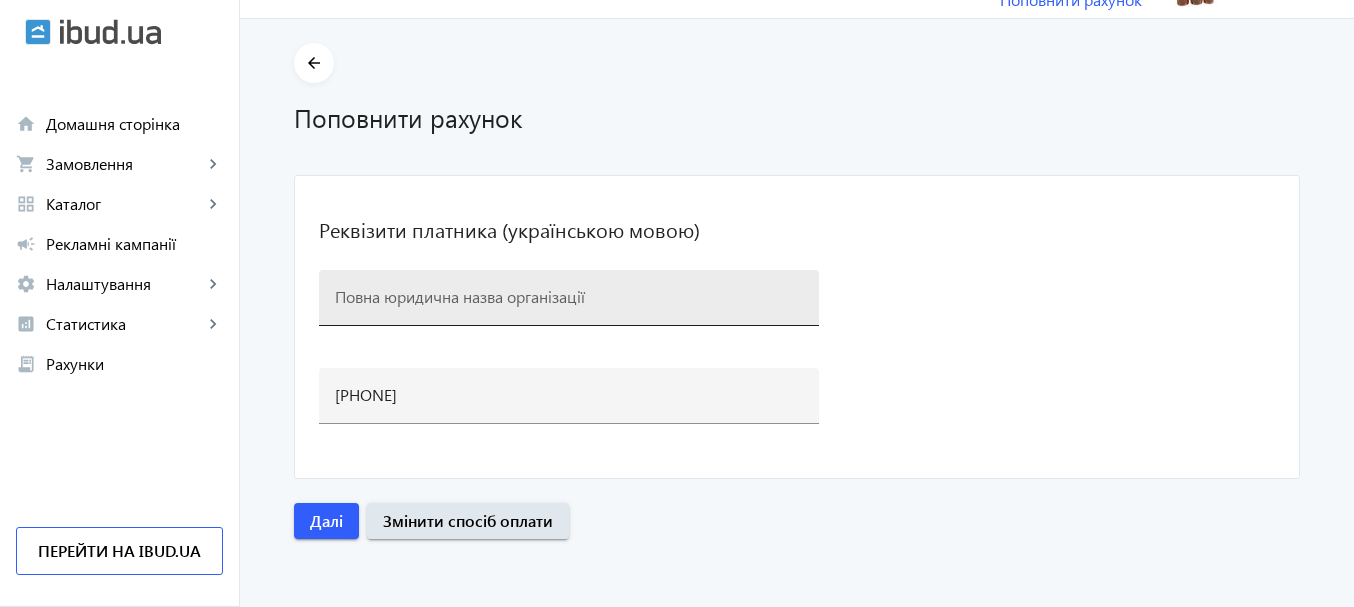 click 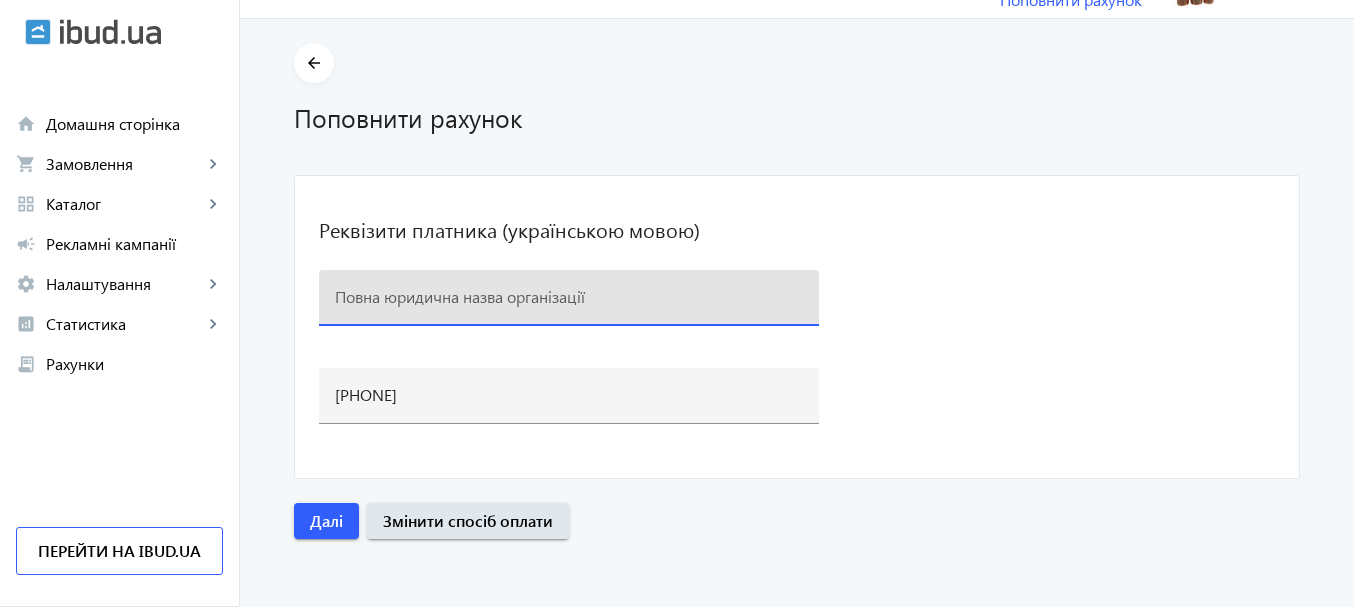 type on "h" 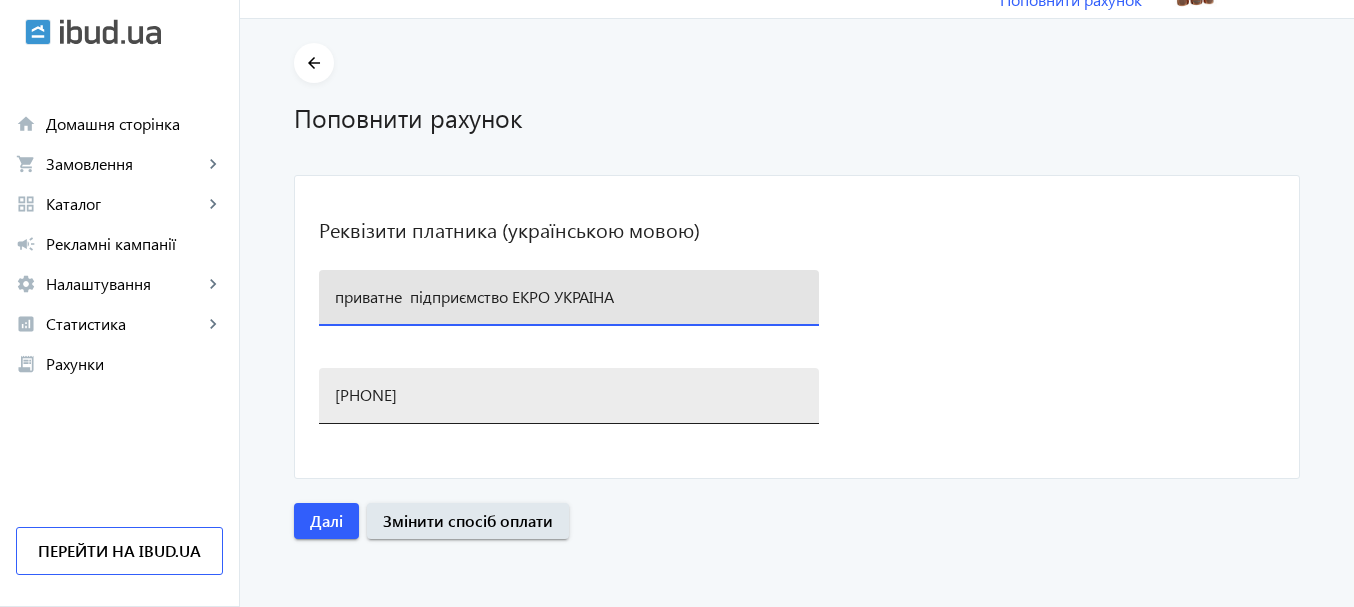 type on "приватне  підприємство ЕКРО УКРАІНА" 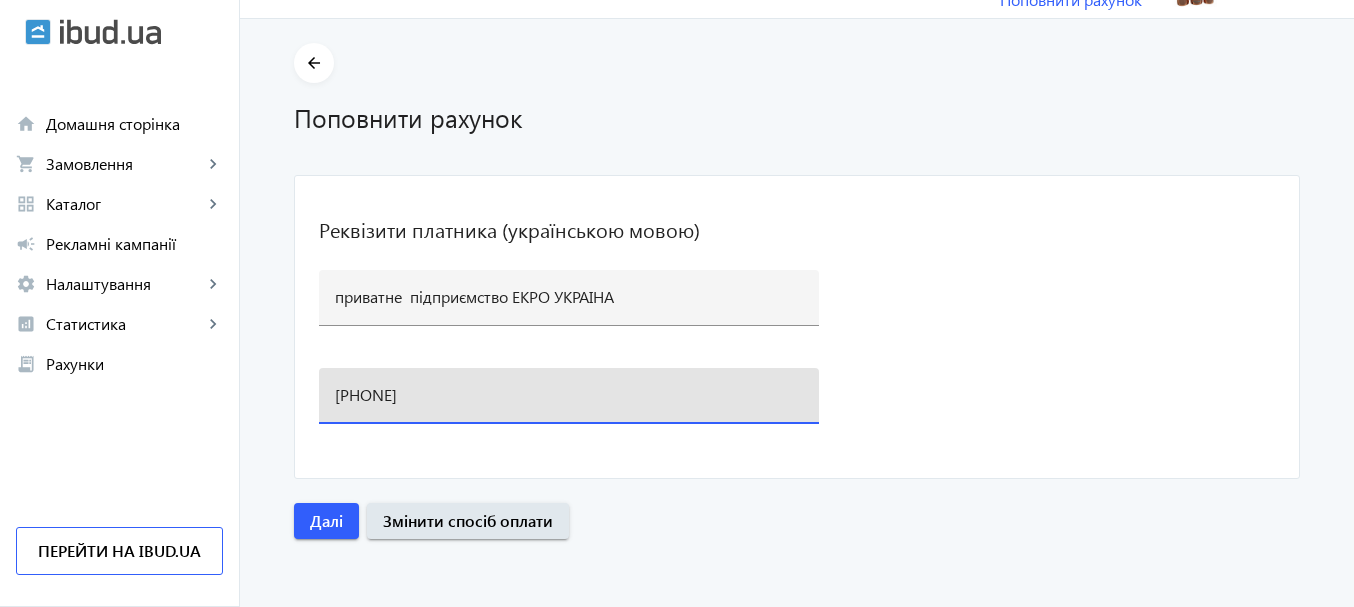 click on "[PHONE]" at bounding box center (569, 394) 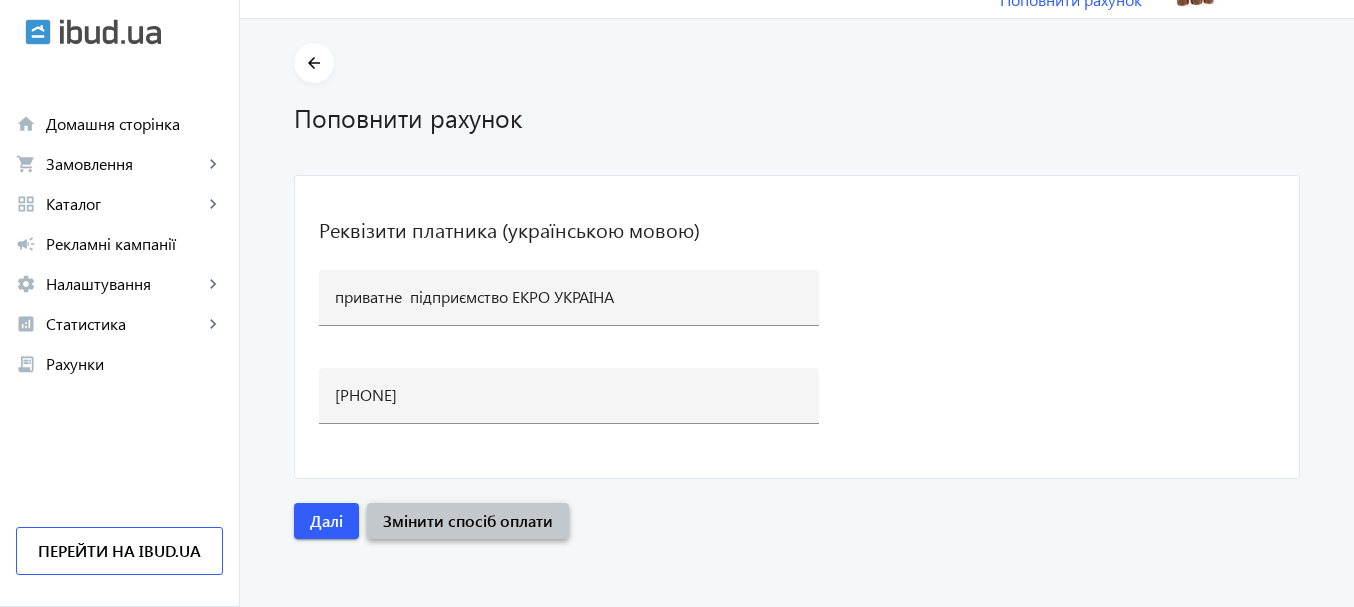 click on "Змінити спосіб оплати" 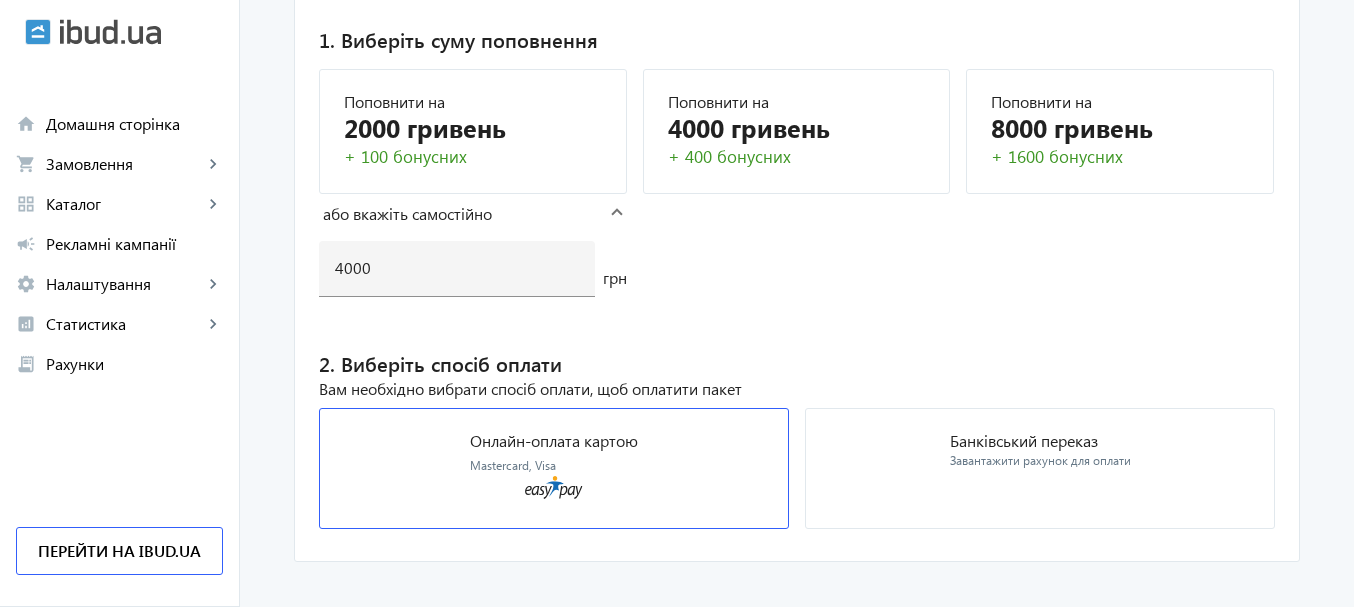 scroll, scrollTop: 257, scrollLeft: 0, axis: vertical 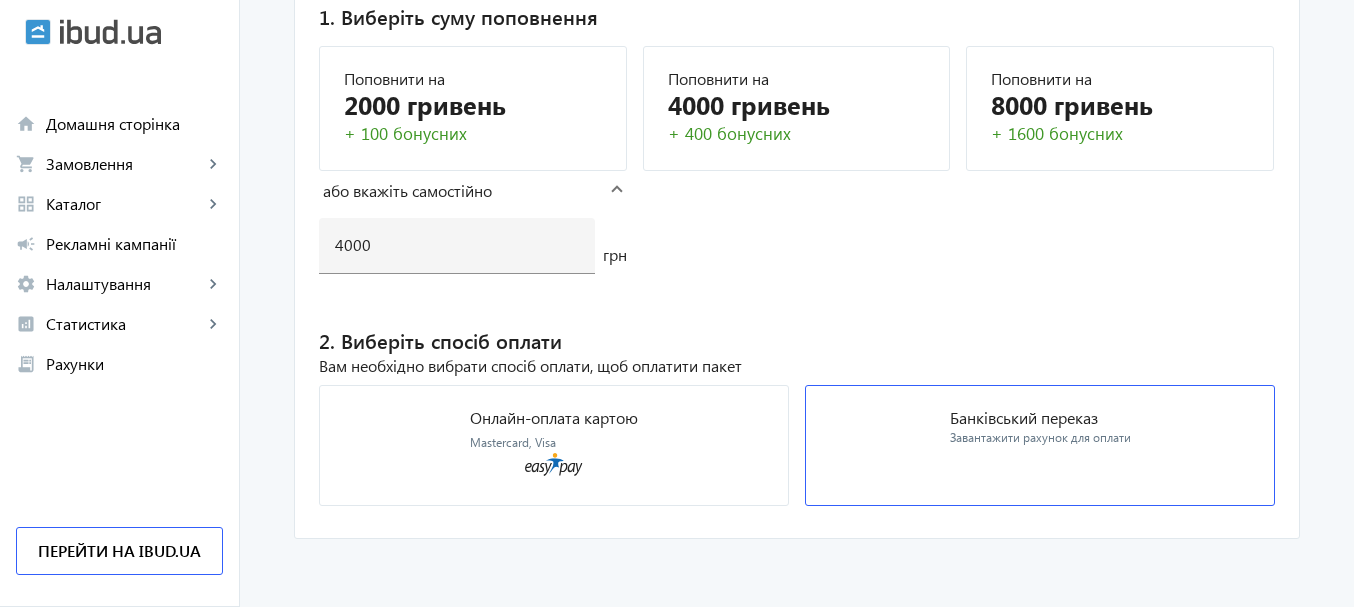 click on "Завантажити рахунок для оплати" 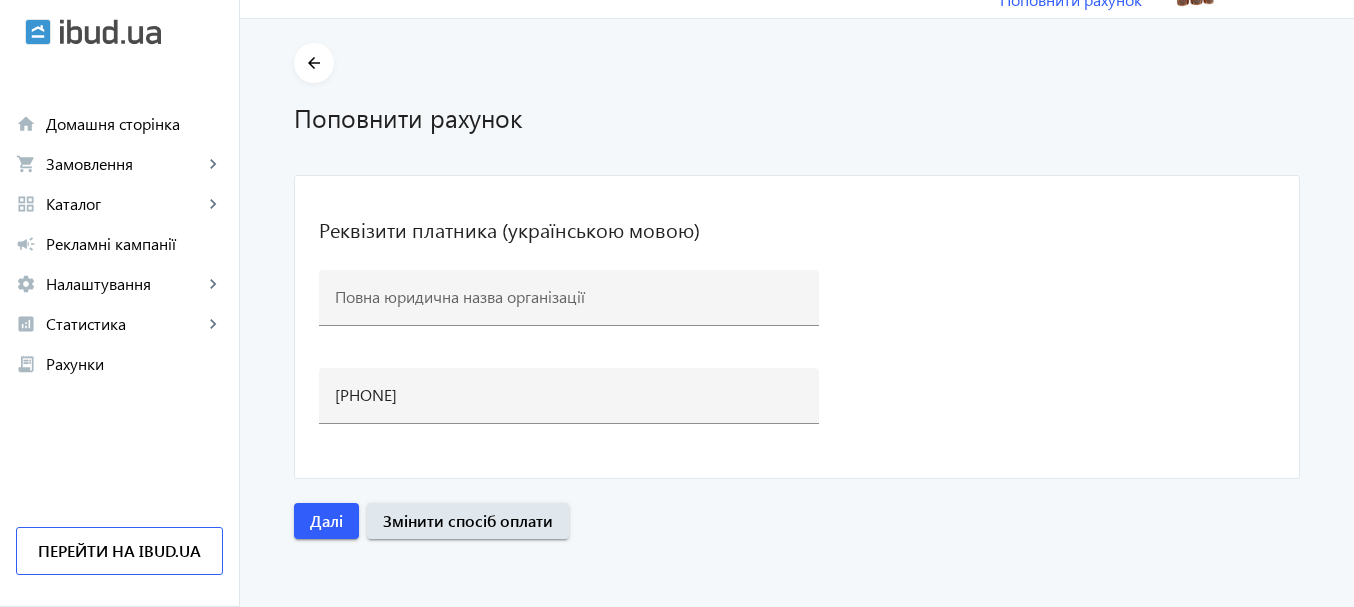 scroll, scrollTop: 0, scrollLeft: 0, axis: both 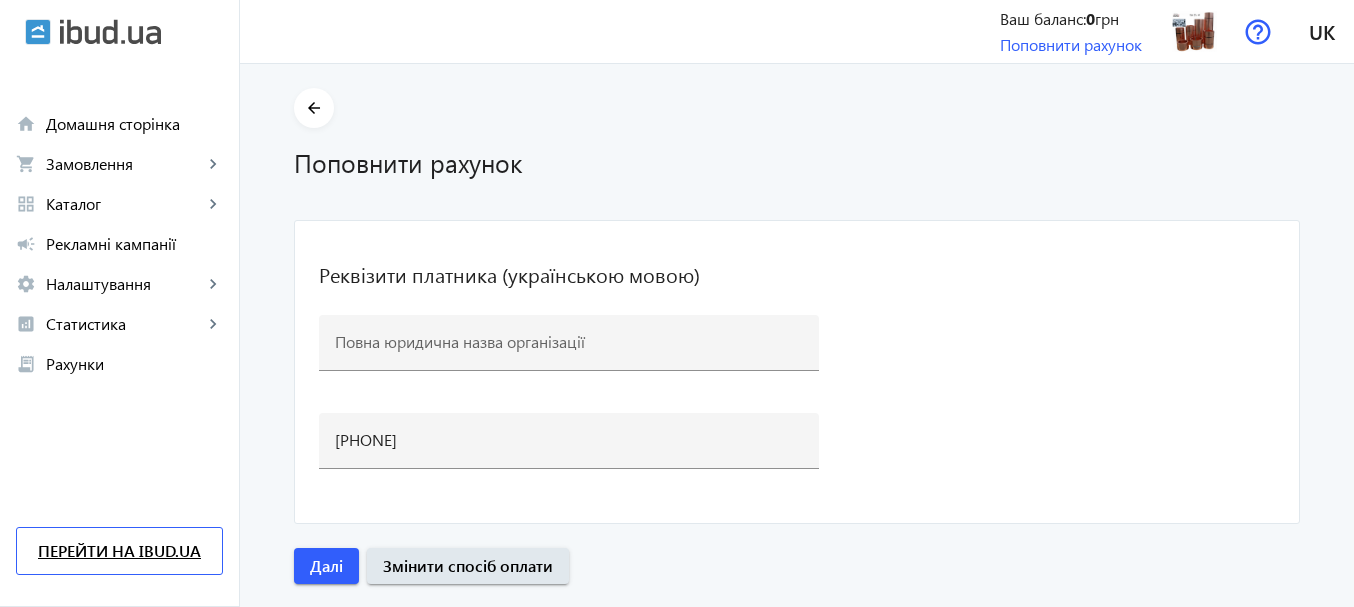 click on "Перейти на ibud.ua" 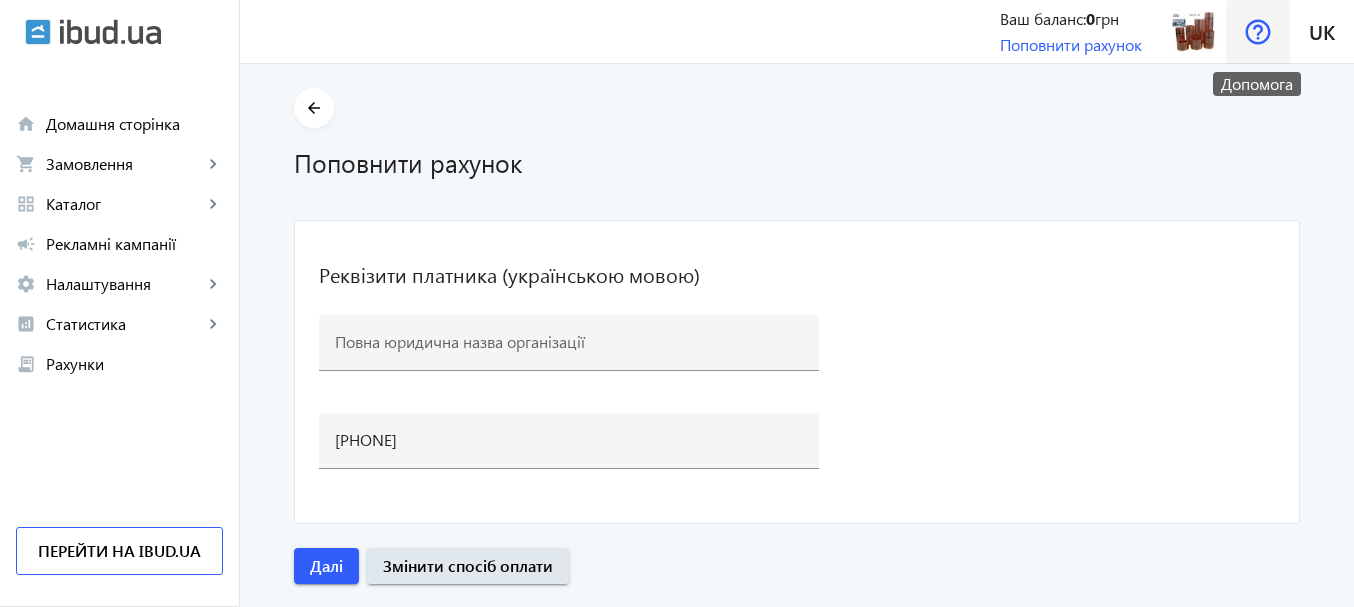 click 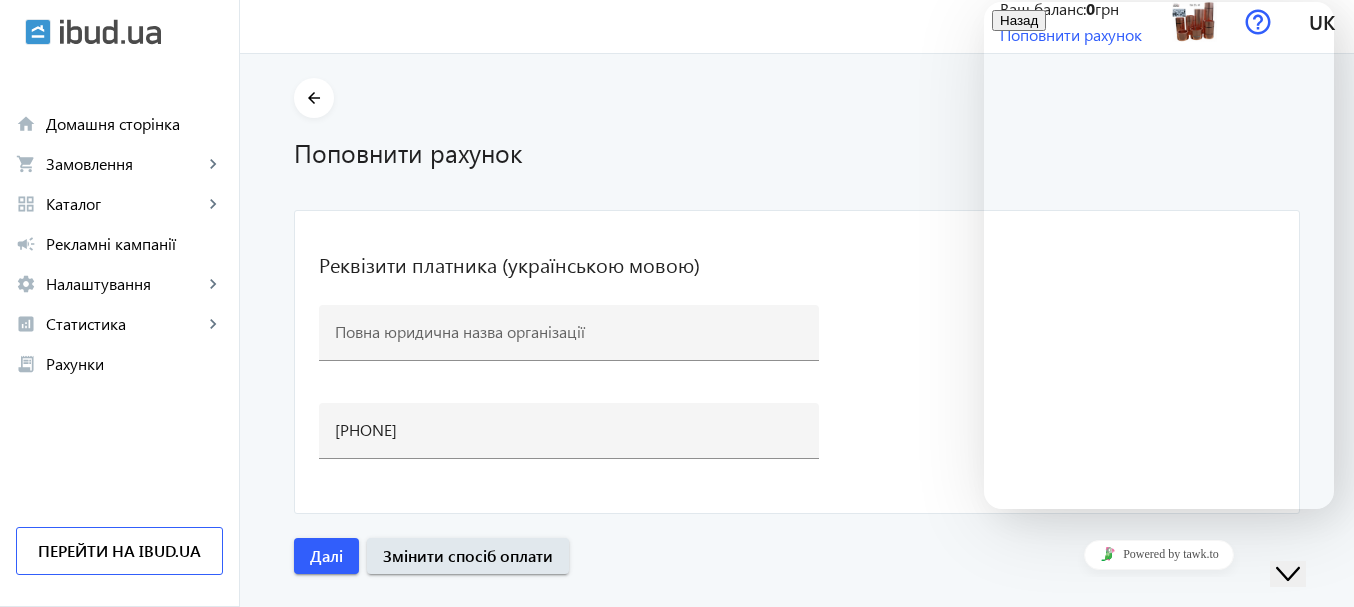 scroll, scrollTop: 165, scrollLeft: 0, axis: vertical 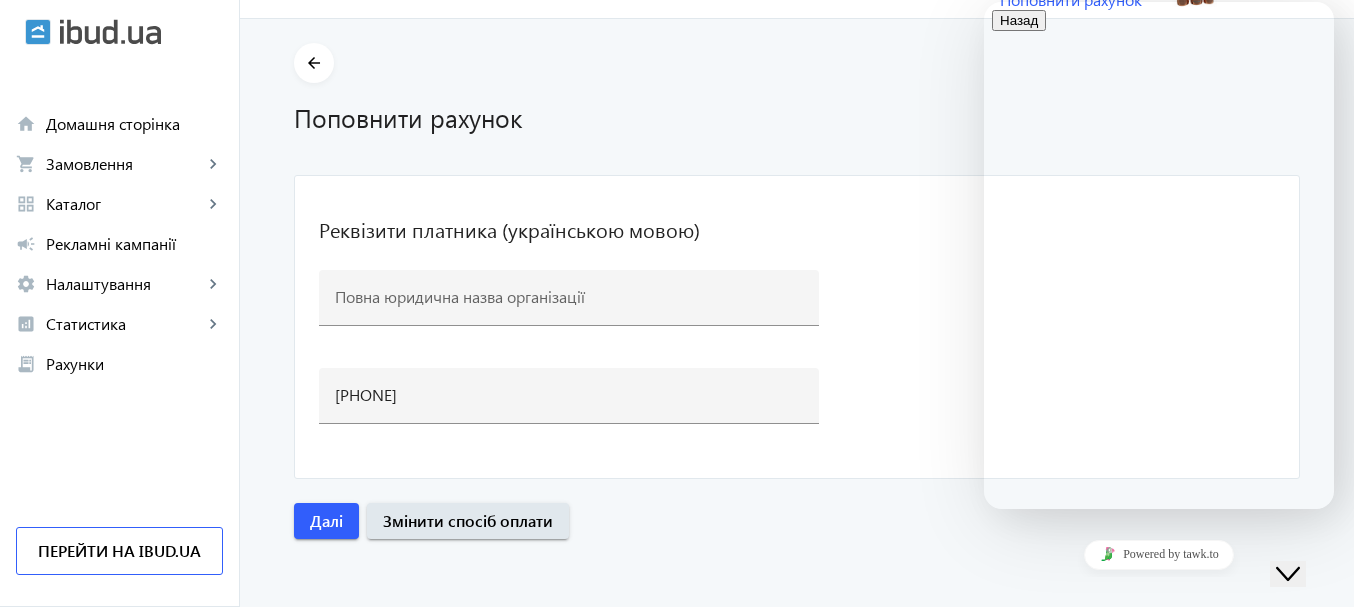 click on "*  Повідомлення" at bounding box center [1088, 854] 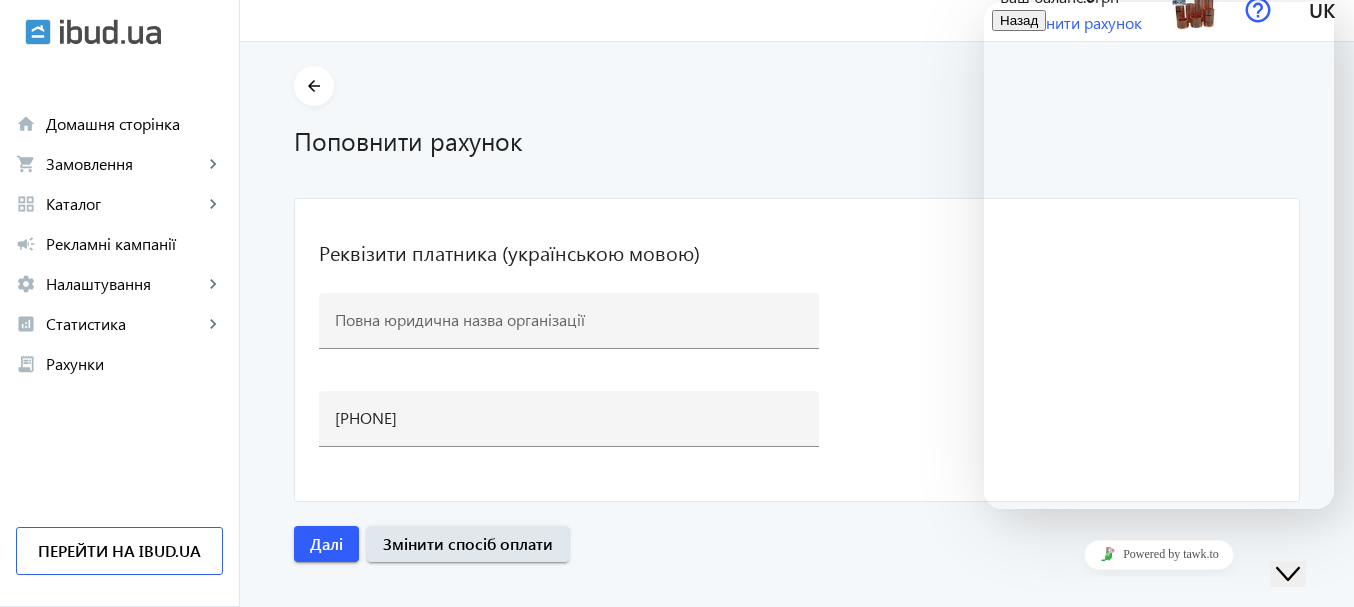 scroll, scrollTop: 0, scrollLeft: 0, axis: both 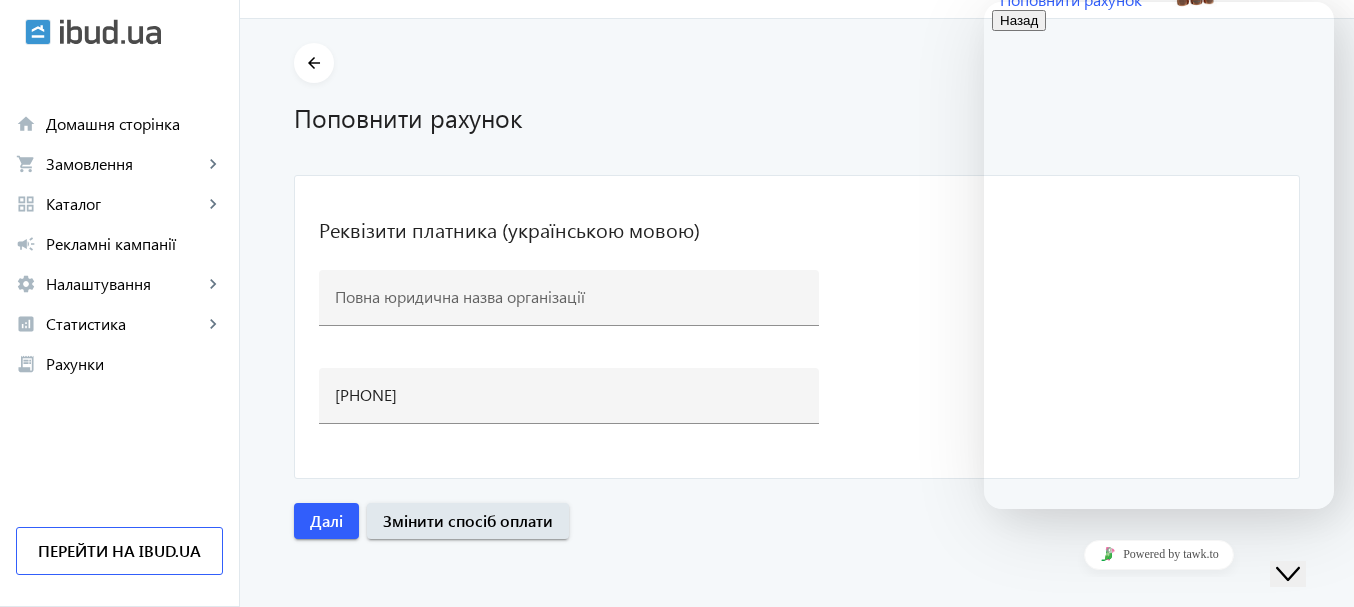 type on "виставити мені на Екро УКРАІНА разх на 4000грн" 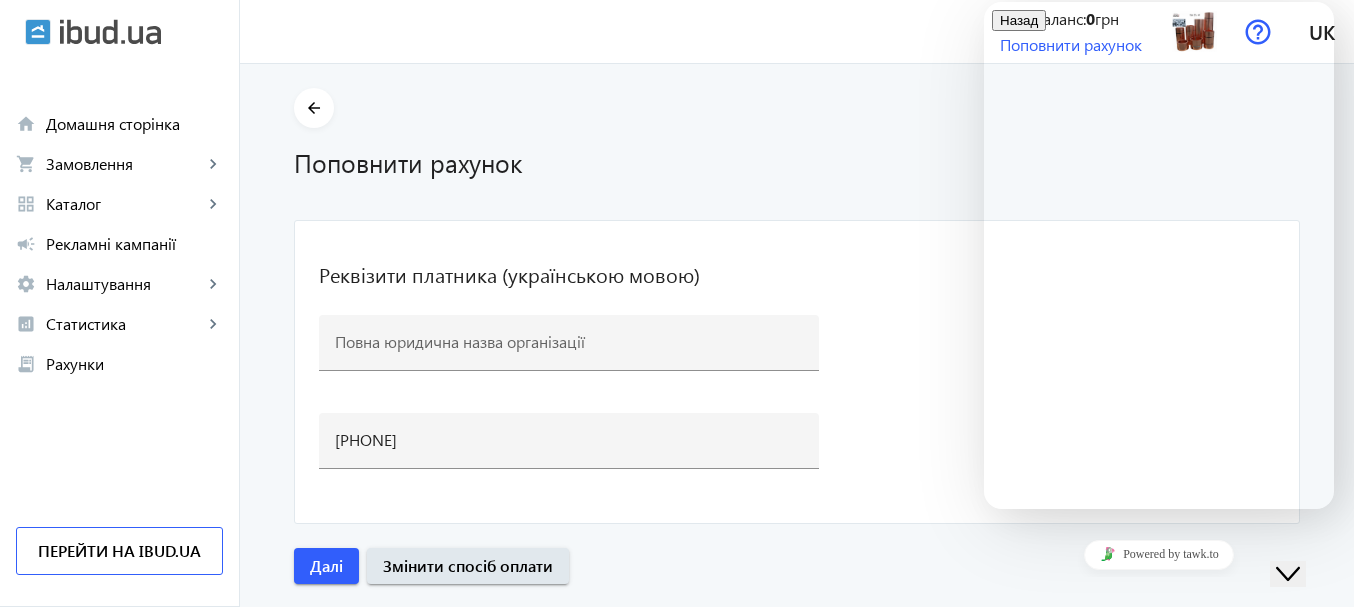 click on "Центрі знань" at bounding box center [1090, 664] 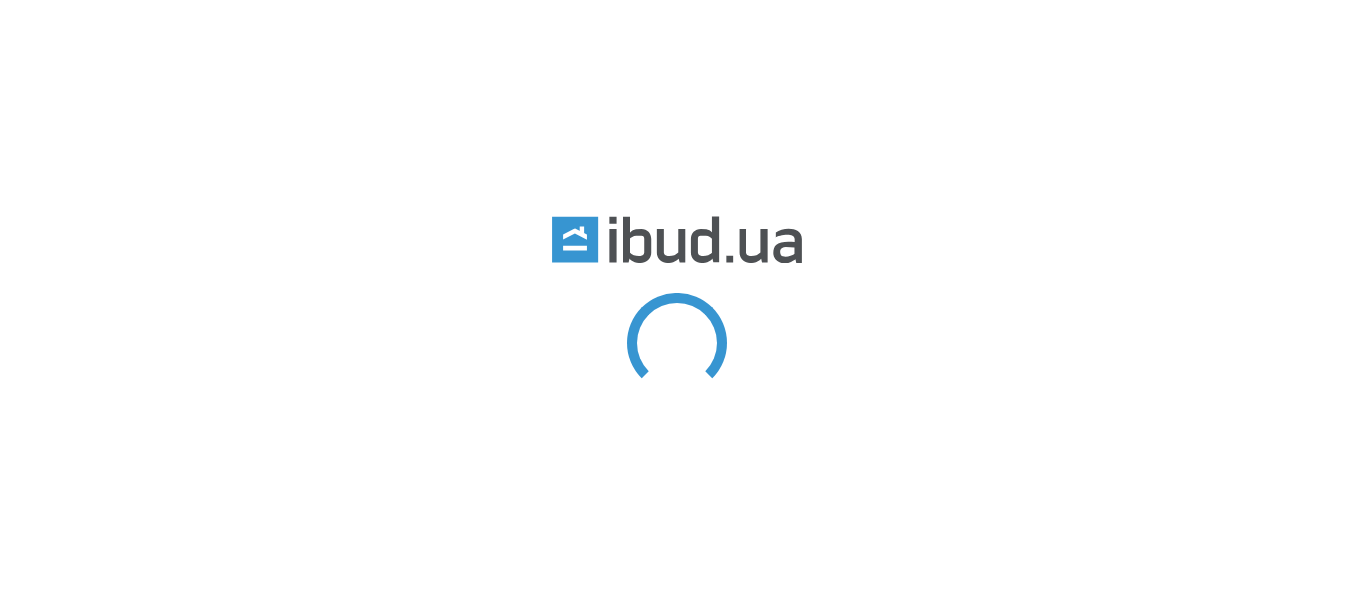 scroll, scrollTop: 0, scrollLeft: 0, axis: both 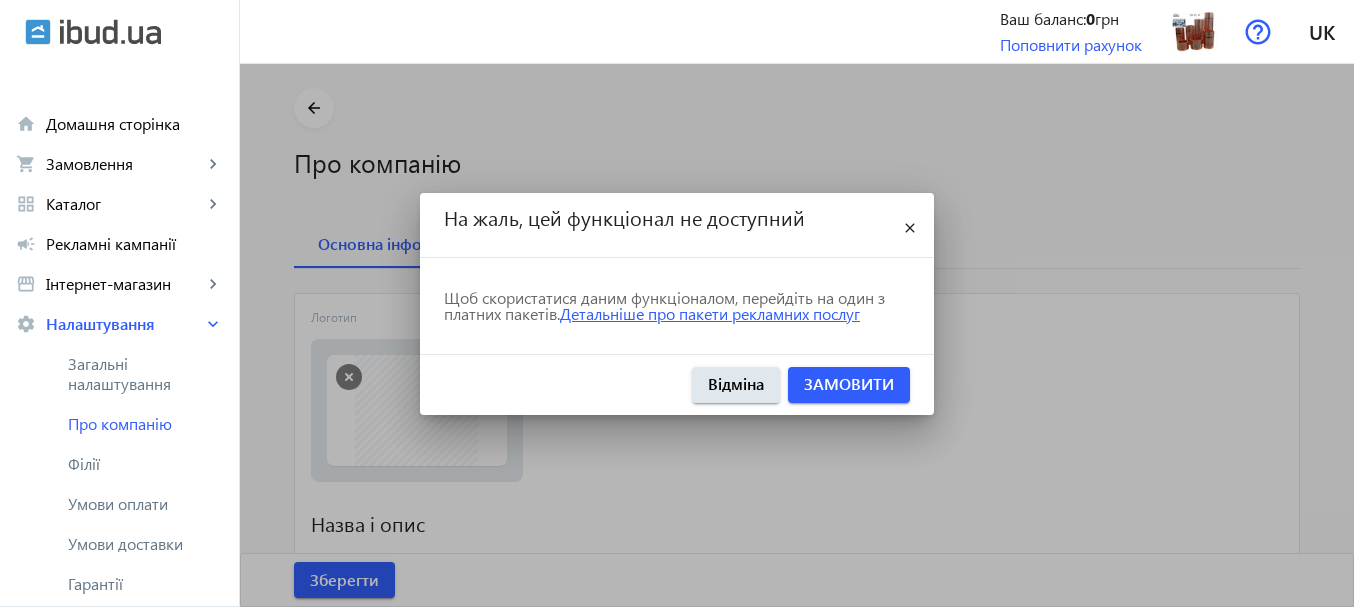 click on "Детальніше про пакети рекламних послуг" at bounding box center (710, 313) 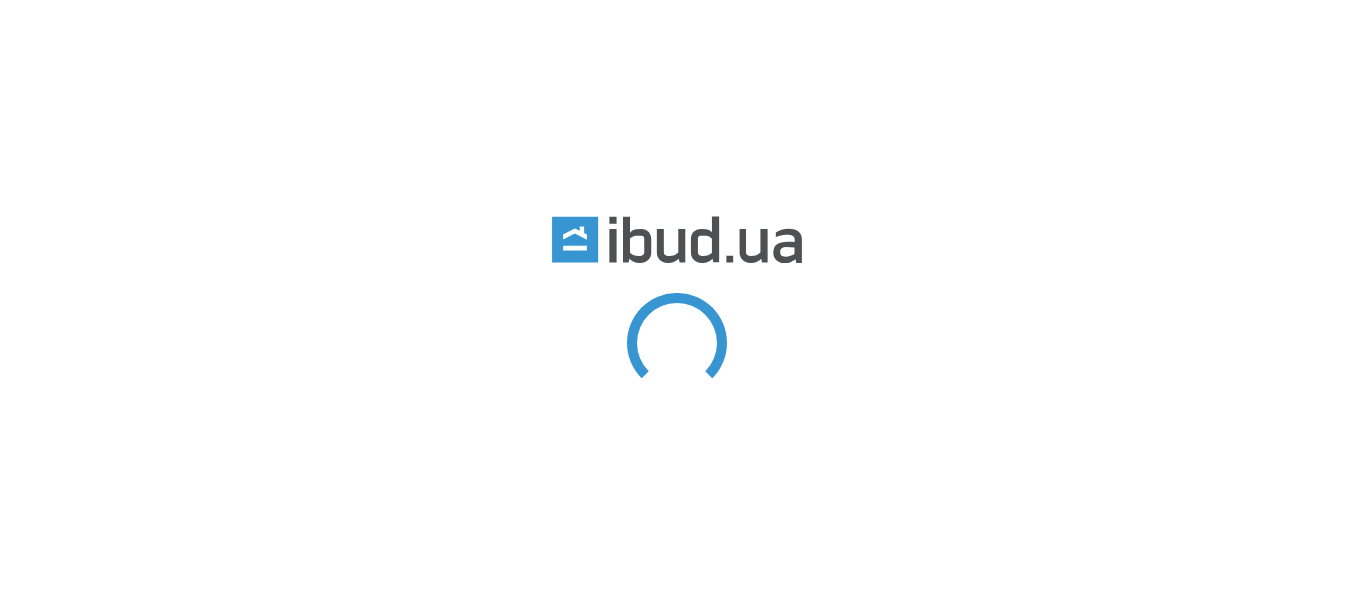 scroll, scrollTop: 0, scrollLeft: 0, axis: both 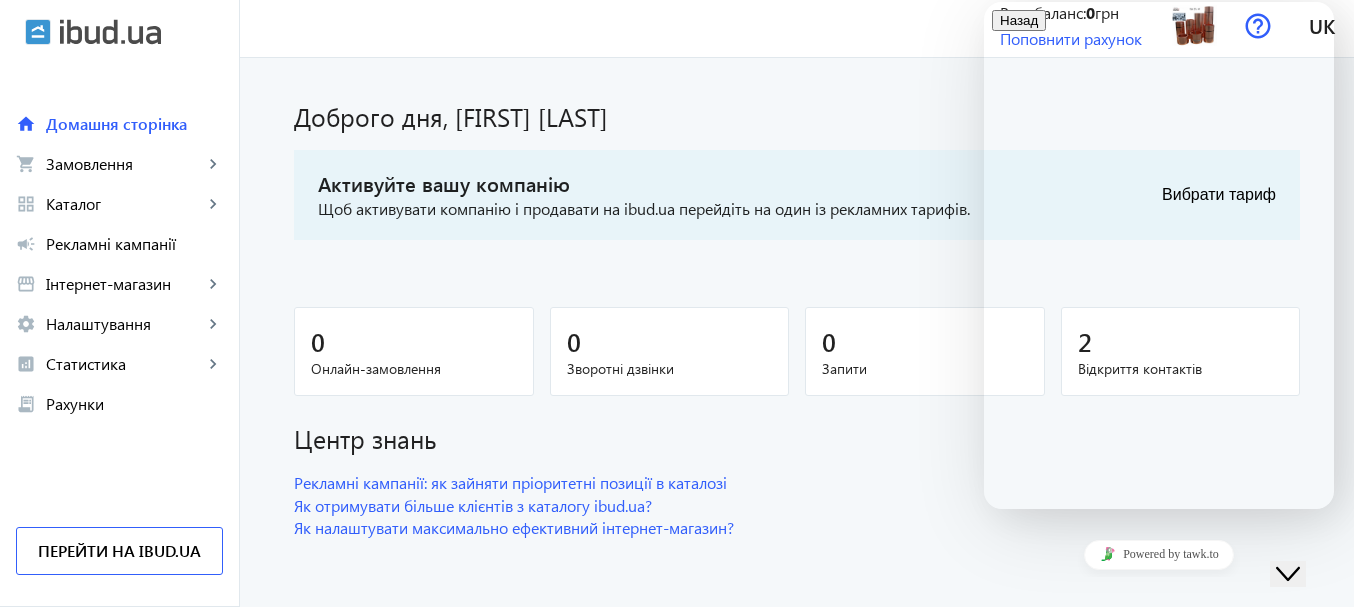 click on "*  Ім'я" at bounding box center (1096, 744) 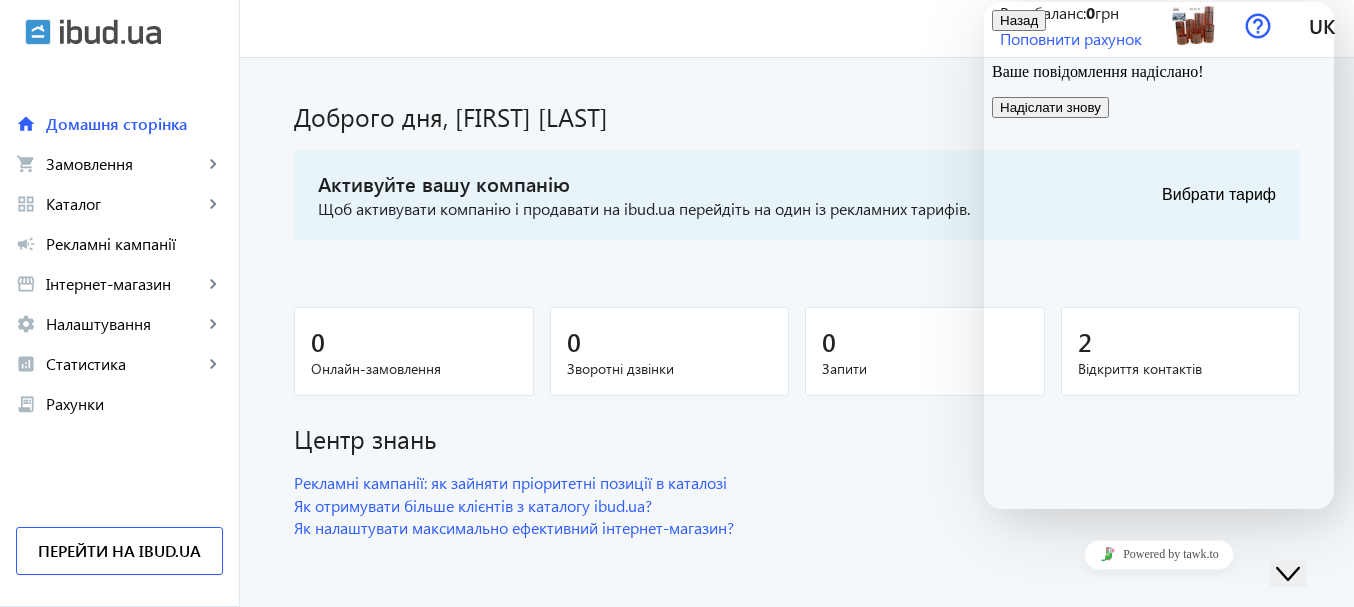 click at bounding box center (1000, 20) 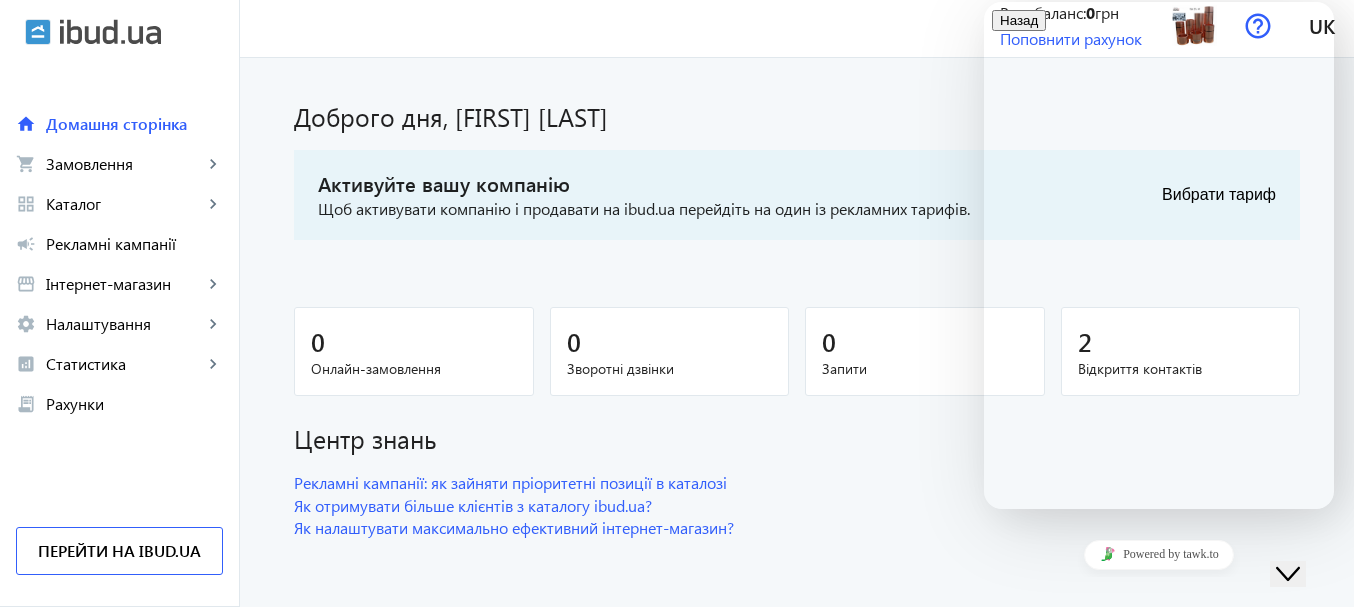 click on "menu  Ваш баланс:  0  грн
Поповнити рахунок EKRO UKRAINE ekroukraine@gmail.com Магазин ekro-ukraine.ibud.ua Інформація про компанію Особистий кабінет Онлайн-замовлення 0 Зворотні дзвінки  Вихід  uk Русский Українська" 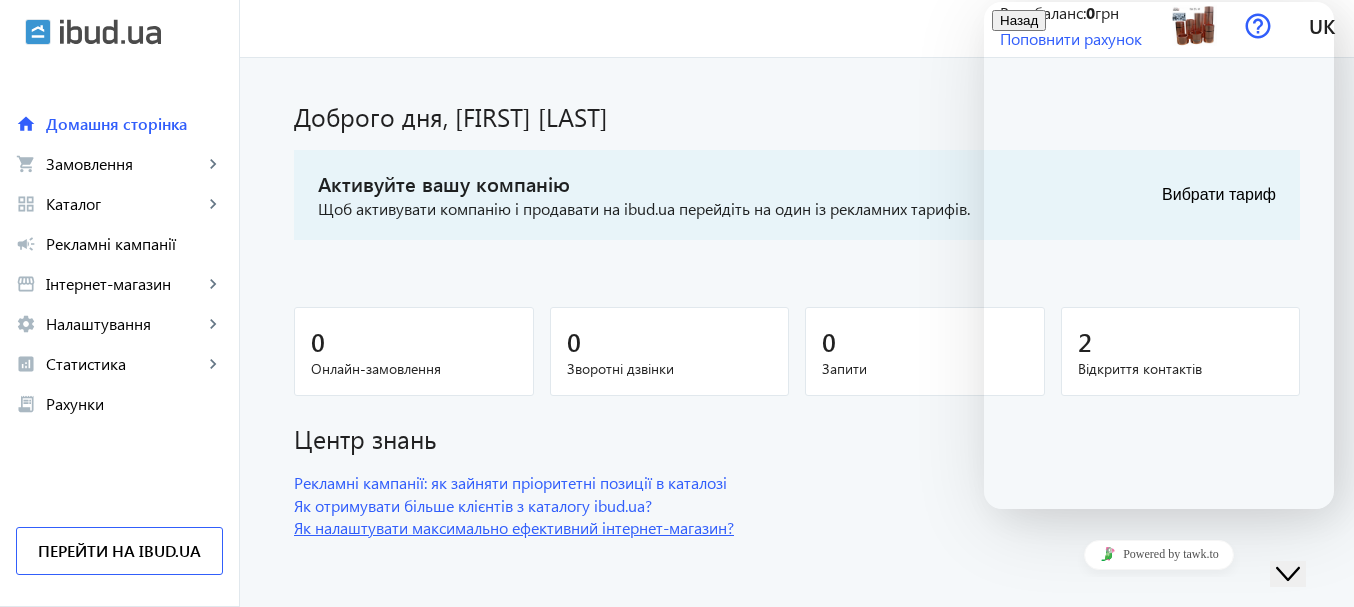 drag, startPoint x: 5, startPoint y: 40, endPoint x: 904, endPoint y: 539, distance: 1028.2032 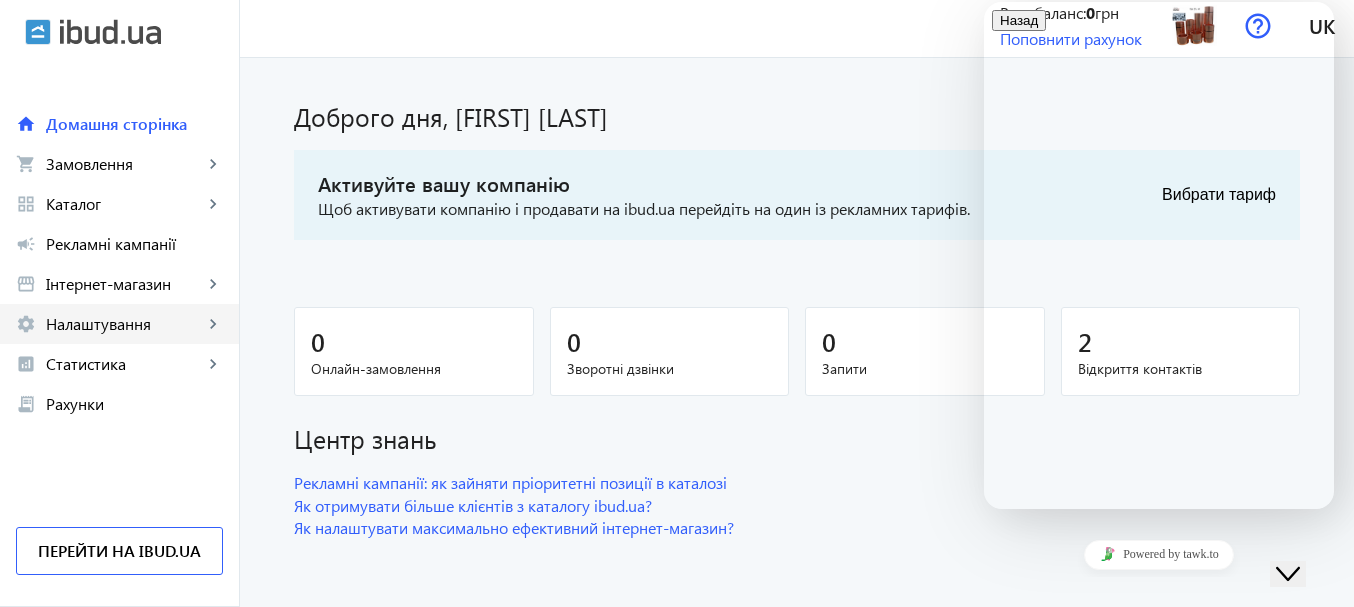 click on "Налаштування" 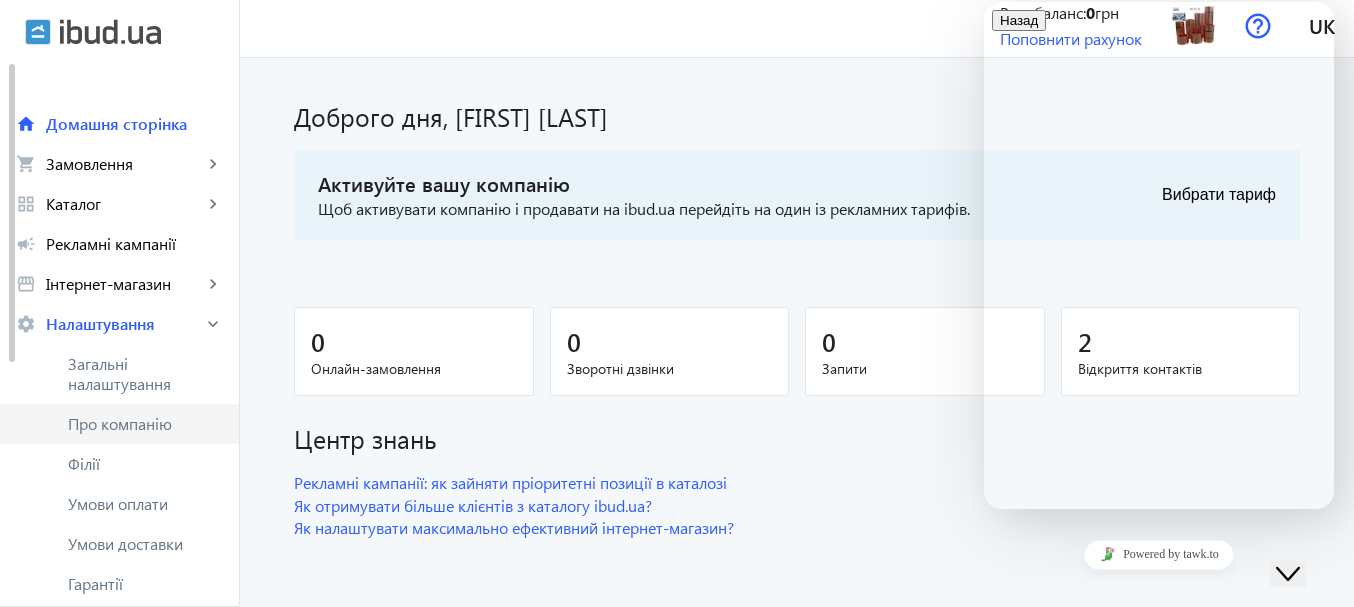 click on "Про компанію" 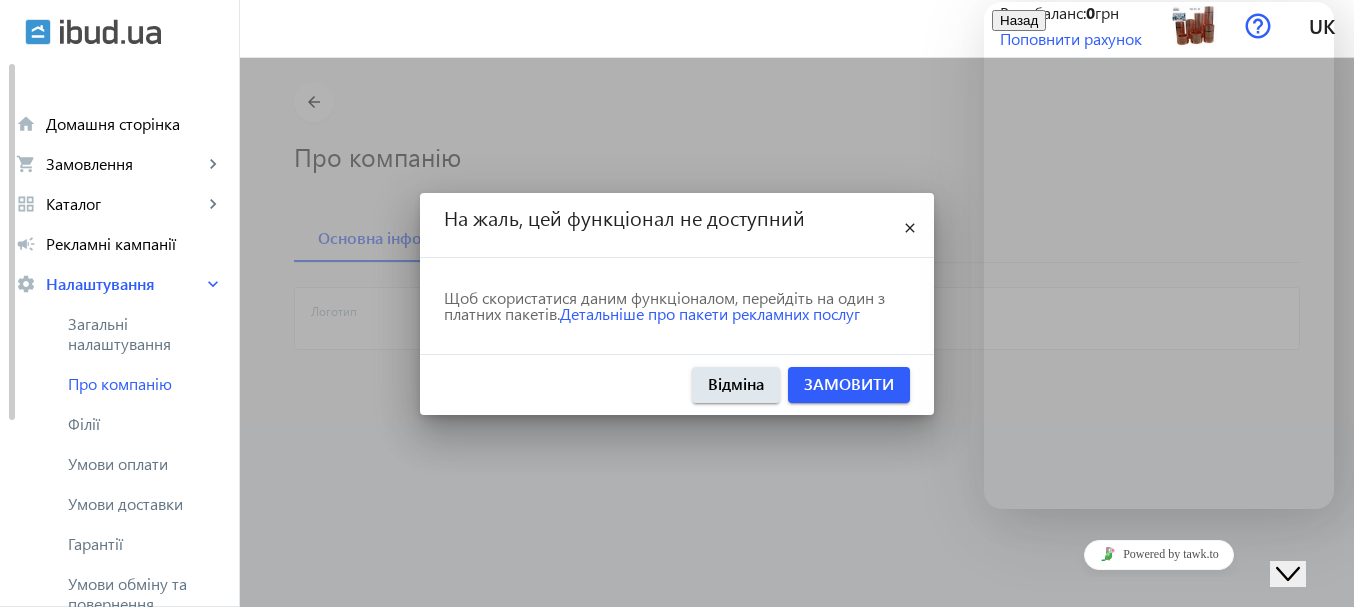 scroll, scrollTop: 0, scrollLeft: 0, axis: both 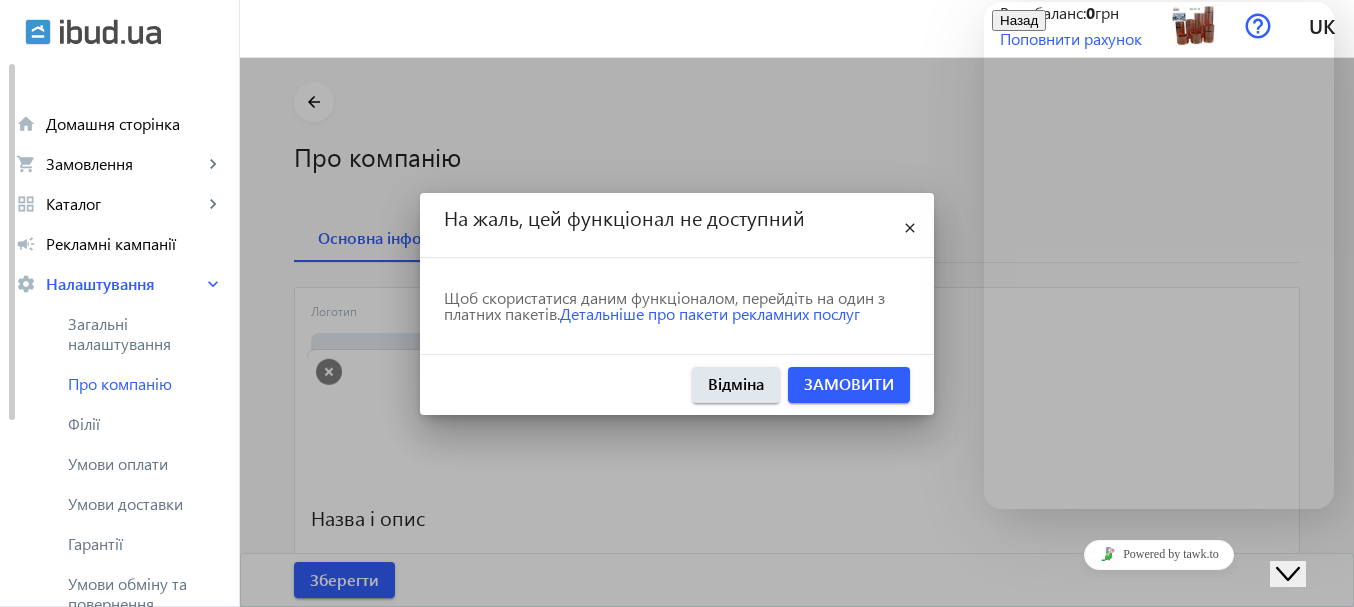 click on "close" at bounding box center (910, 229) 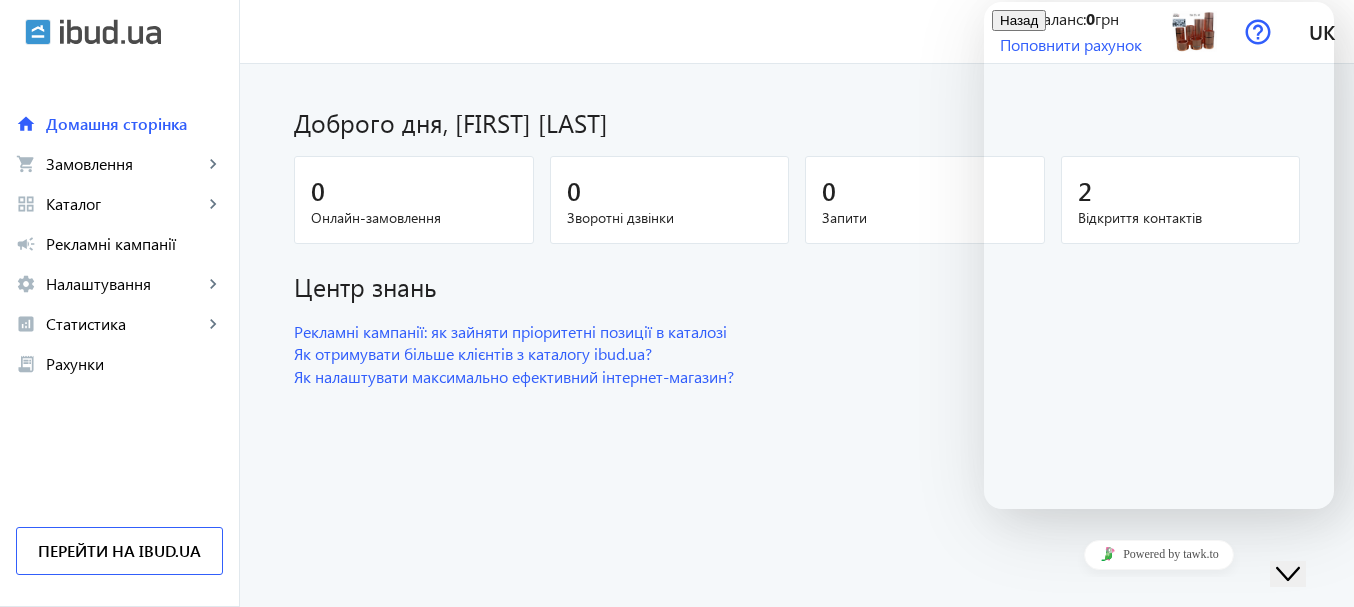 click on "Потрібна допомога? Знайдіть відповіді в нашому  Центрі знань  або заповніть наведену нижче форму і ми зв'яжемося з вами найближчим часом." at bounding box center (1142, 673) 